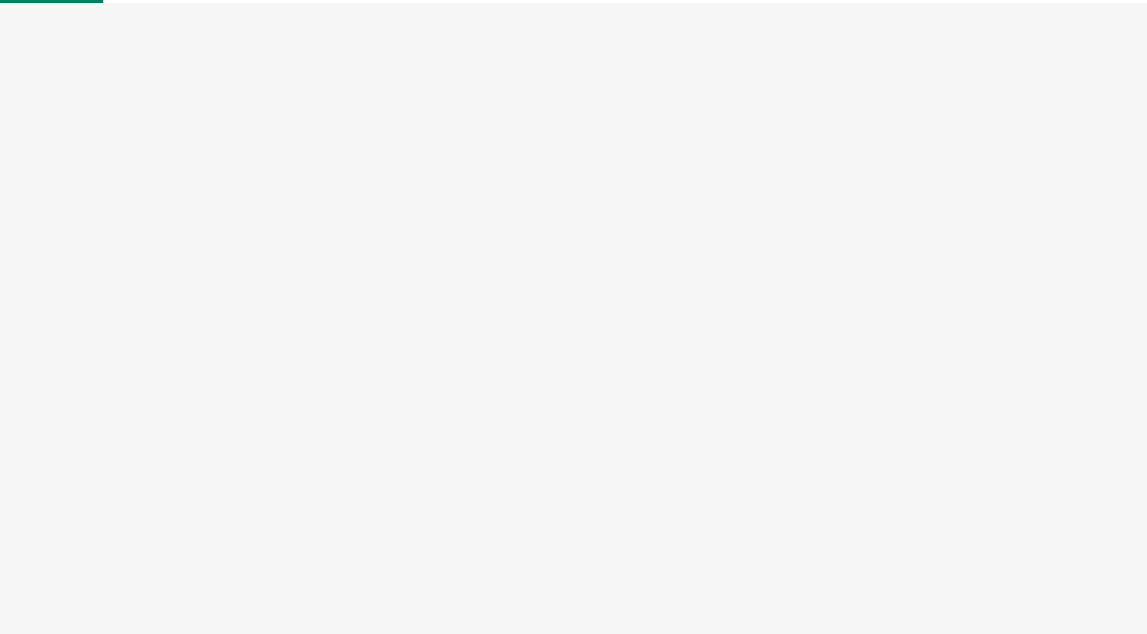 scroll, scrollTop: 0, scrollLeft: 0, axis: both 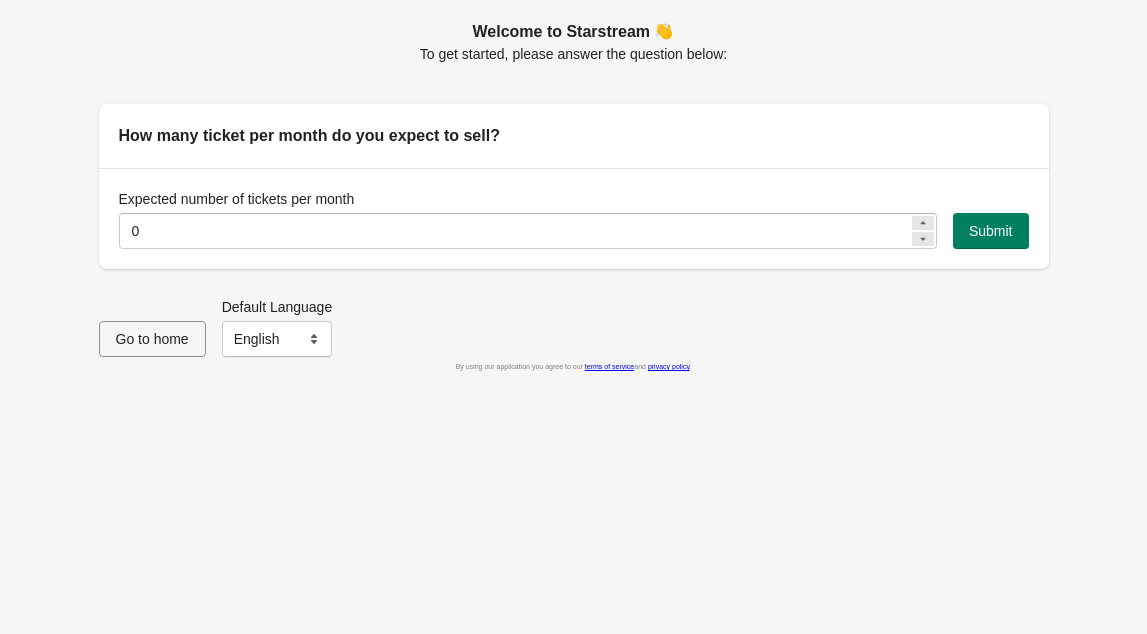 click at bounding box center [923, 223] 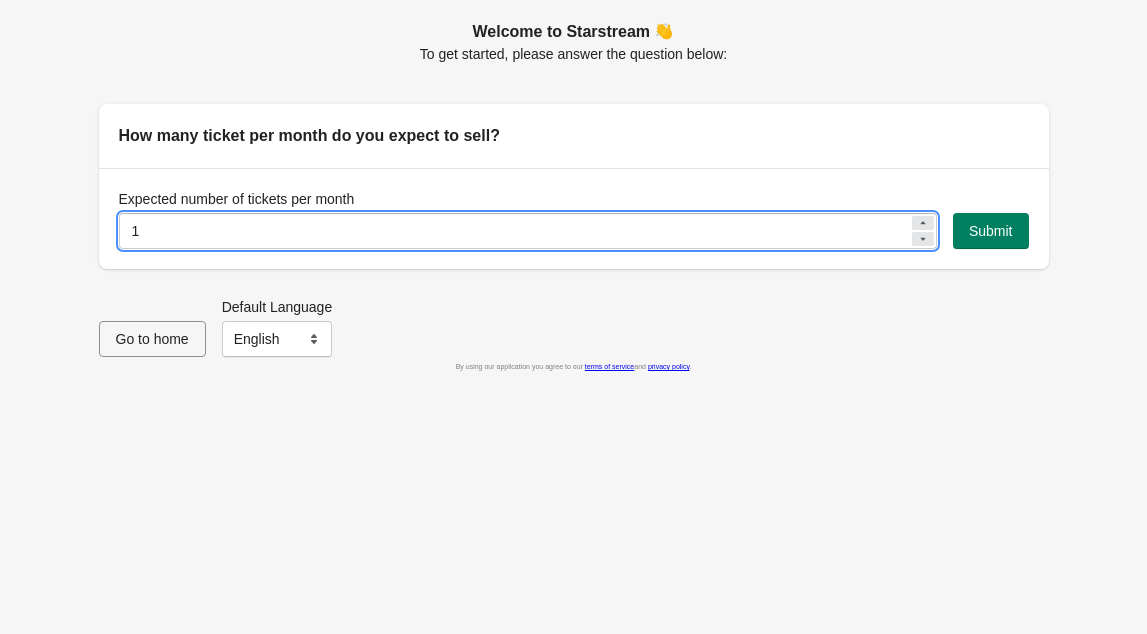 click at bounding box center [923, 223] 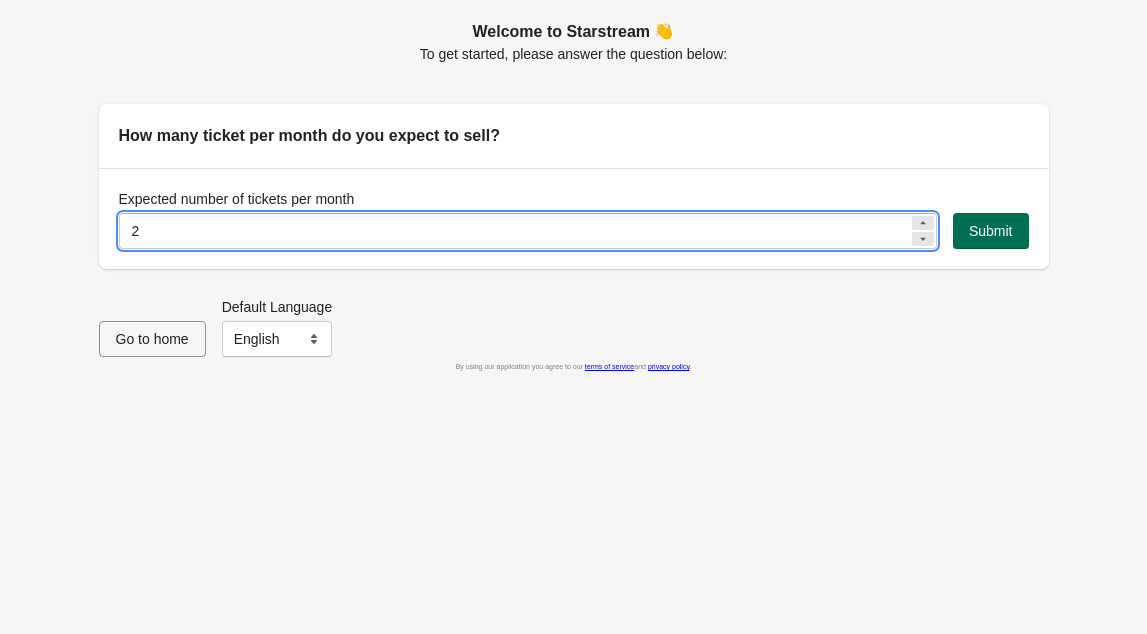 click on "Submit" at bounding box center (991, 231) 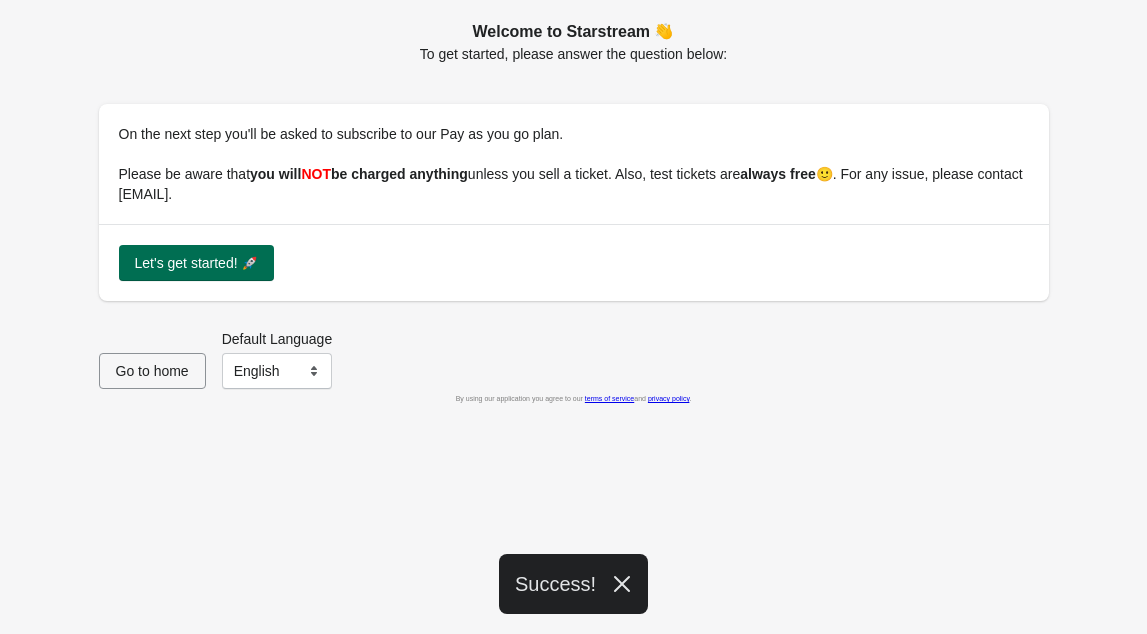 click on "Let's get started! 🚀" at bounding box center (197, 263) 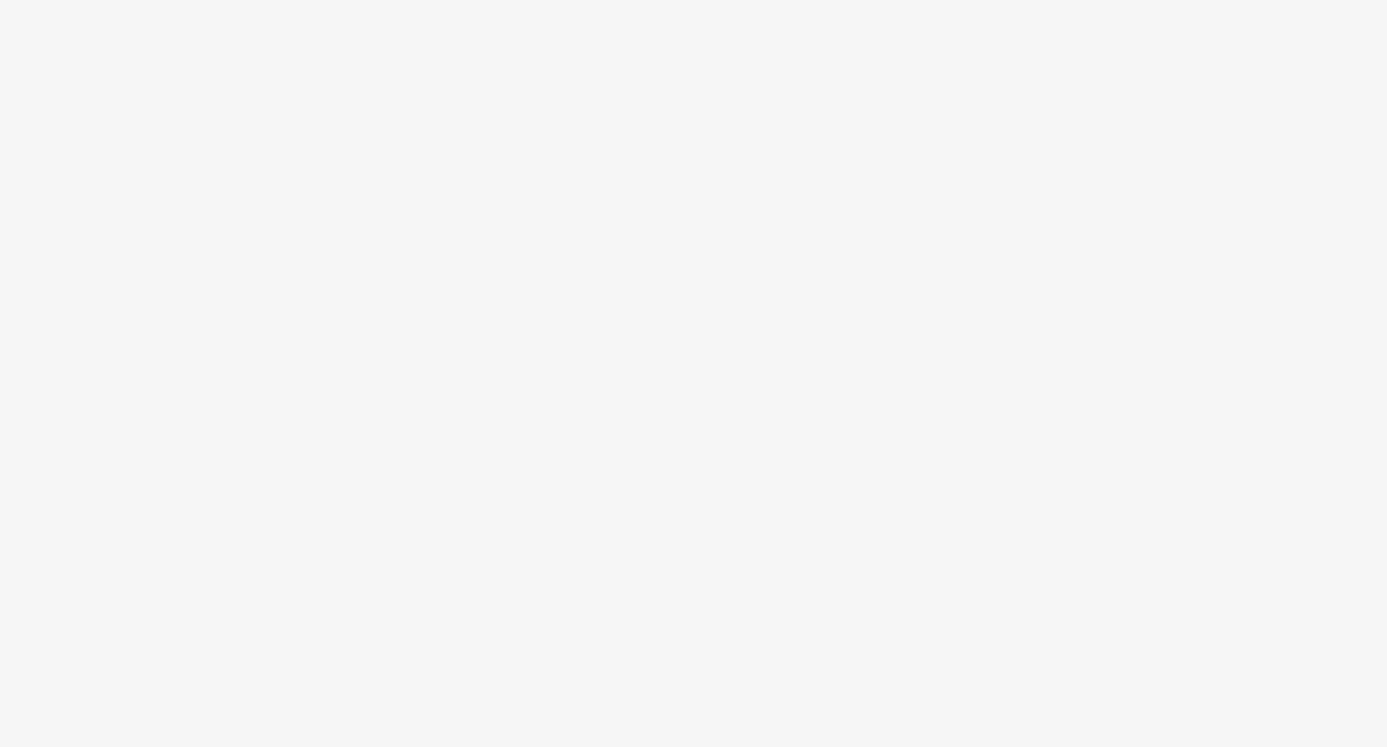 scroll, scrollTop: 0, scrollLeft: 0, axis: both 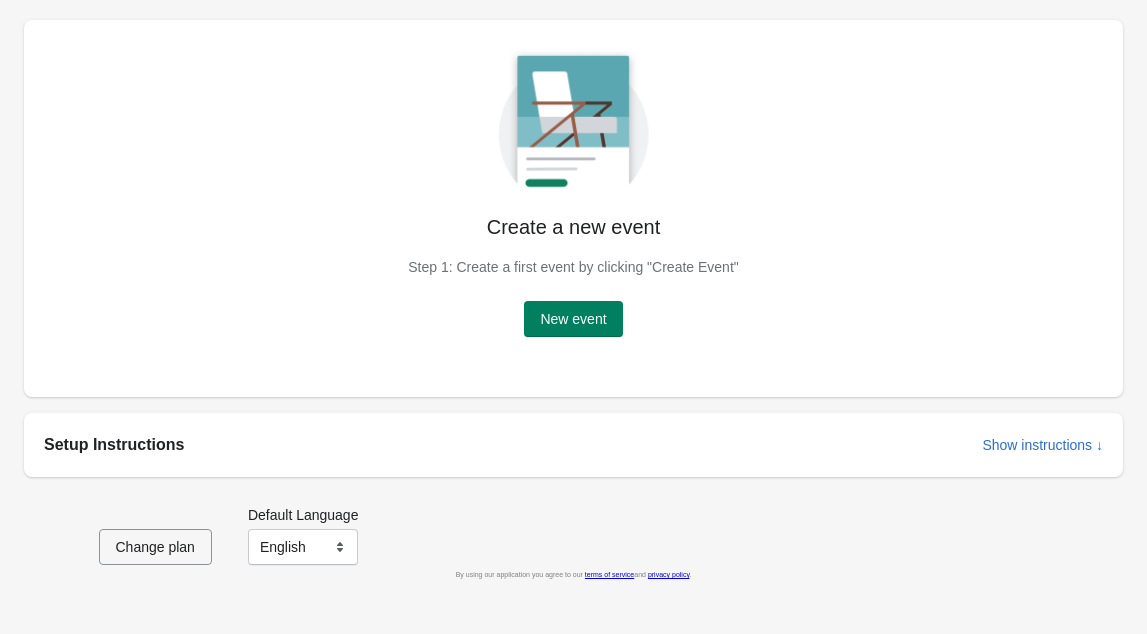 click on "Setup Instructions Show instructions ↓" at bounding box center [565, 437] 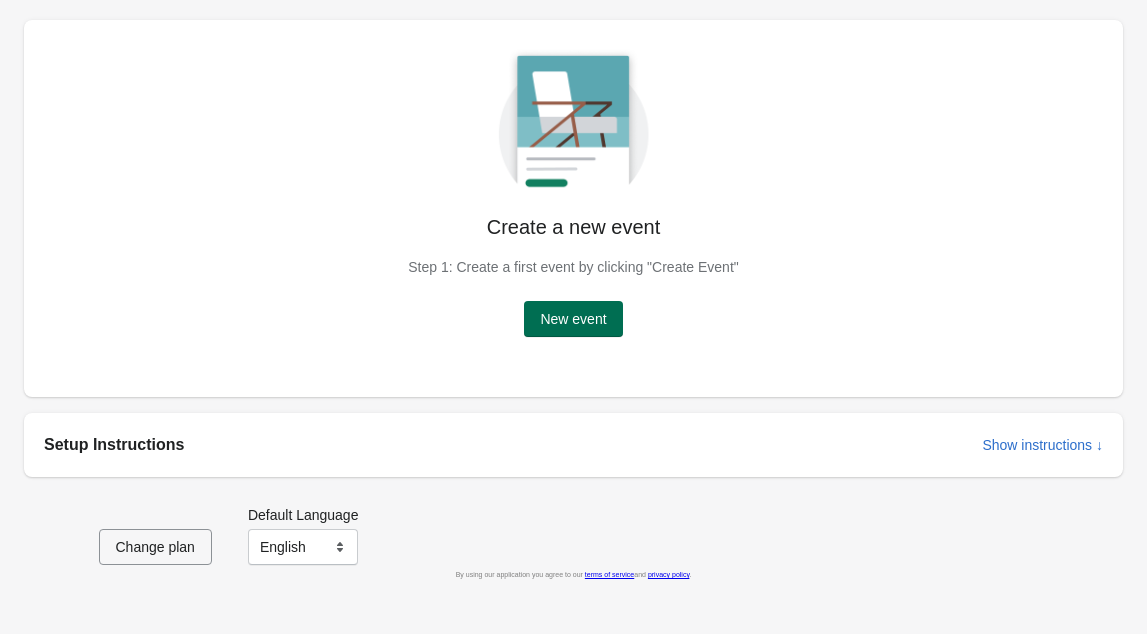 click on "New event" at bounding box center [573, 319] 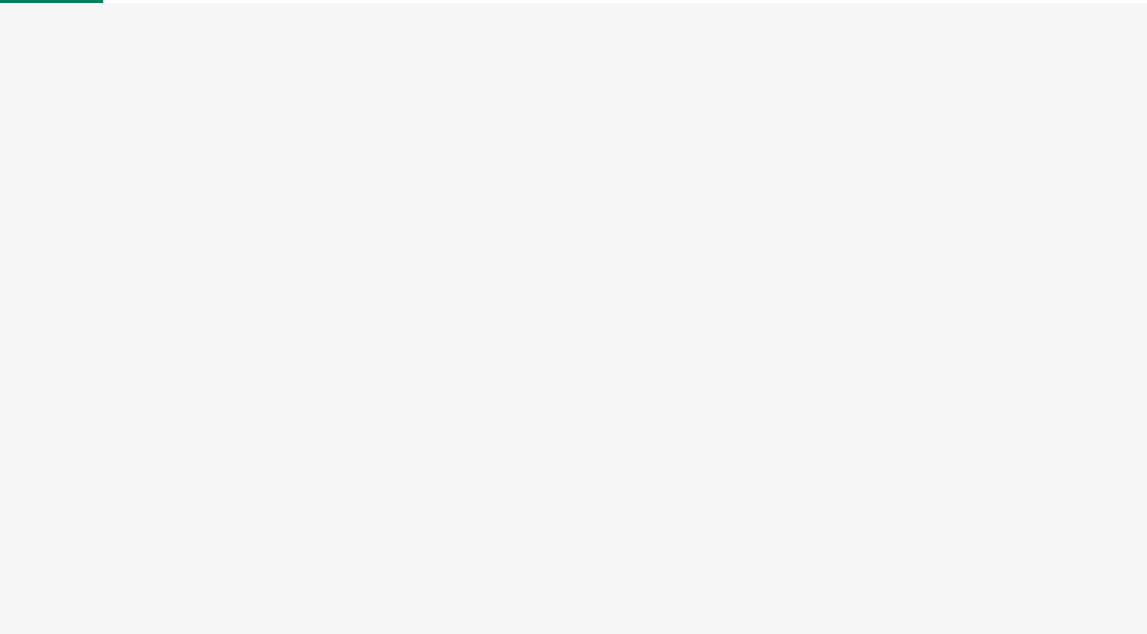 scroll, scrollTop: 0, scrollLeft: 0, axis: both 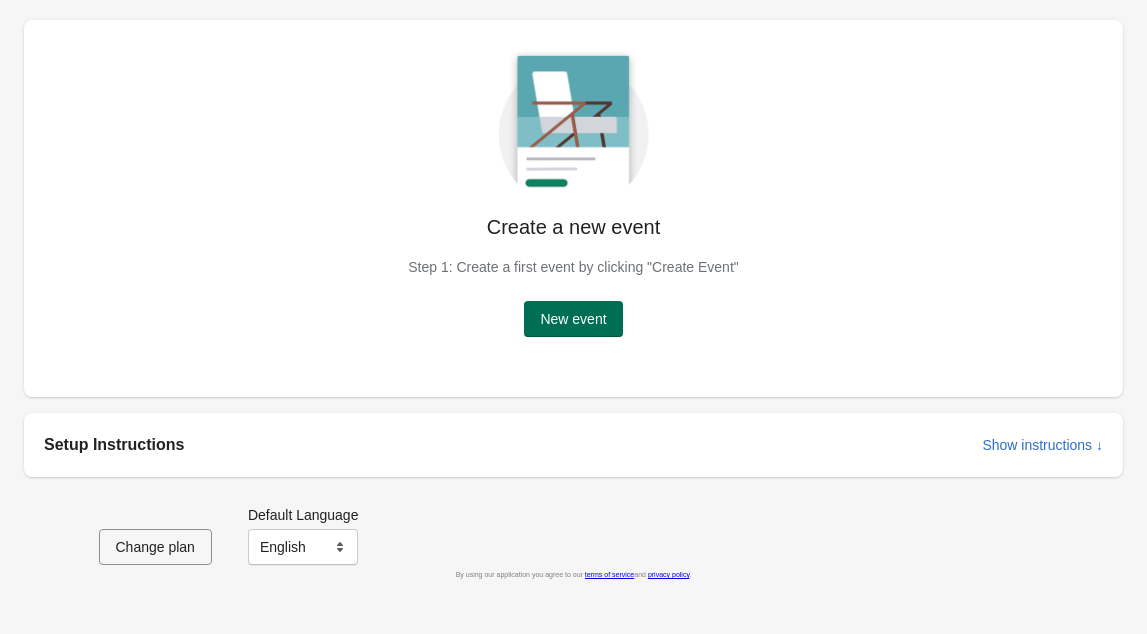 click on "New event" at bounding box center [573, 319] 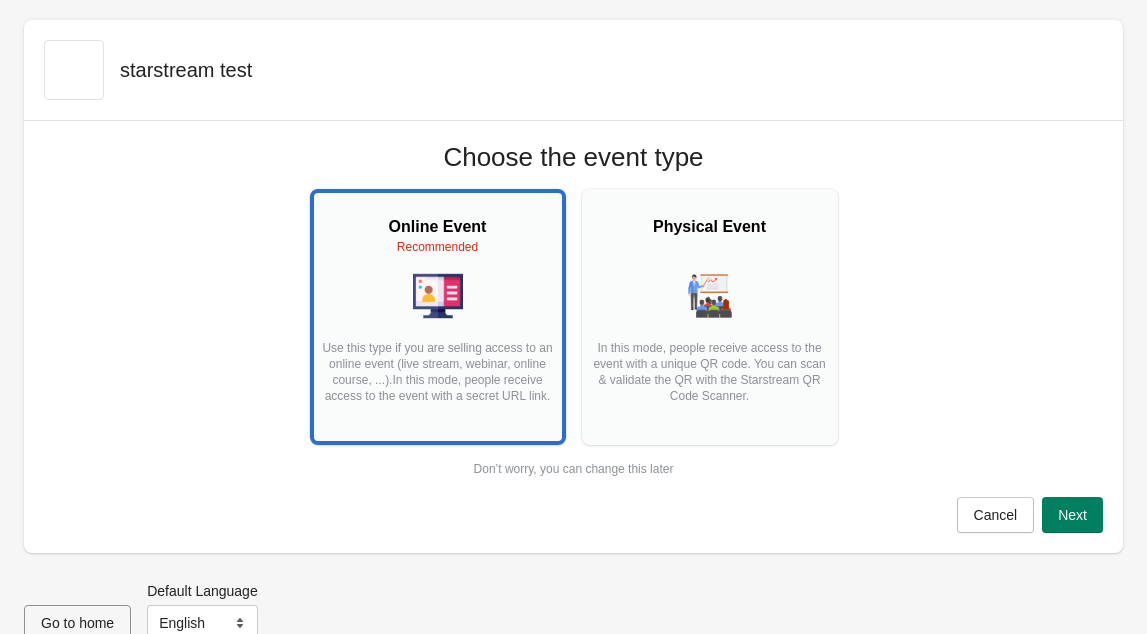 click at bounding box center (438, 297) 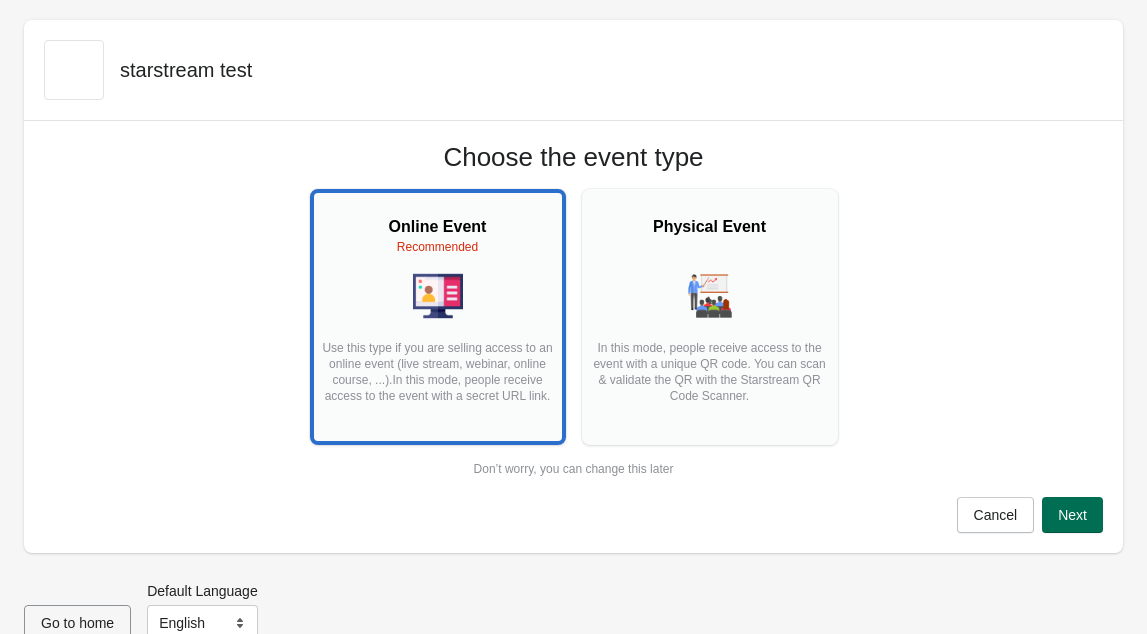 click on "Next" at bounding box center (1072, 515) 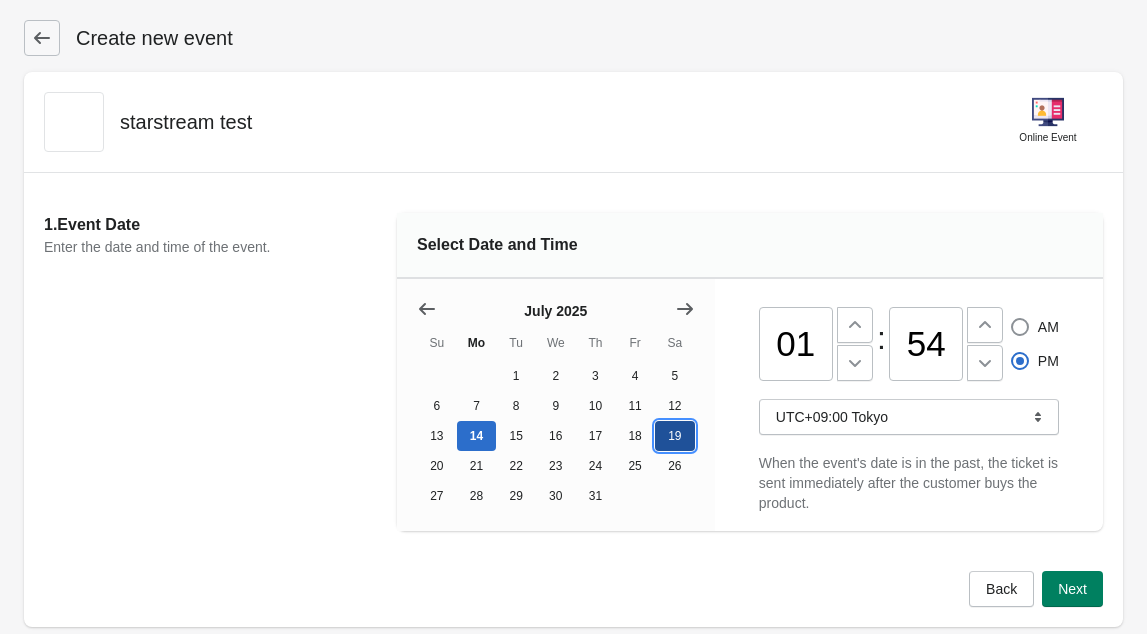 click on "19" at bounding box center (675, 436) 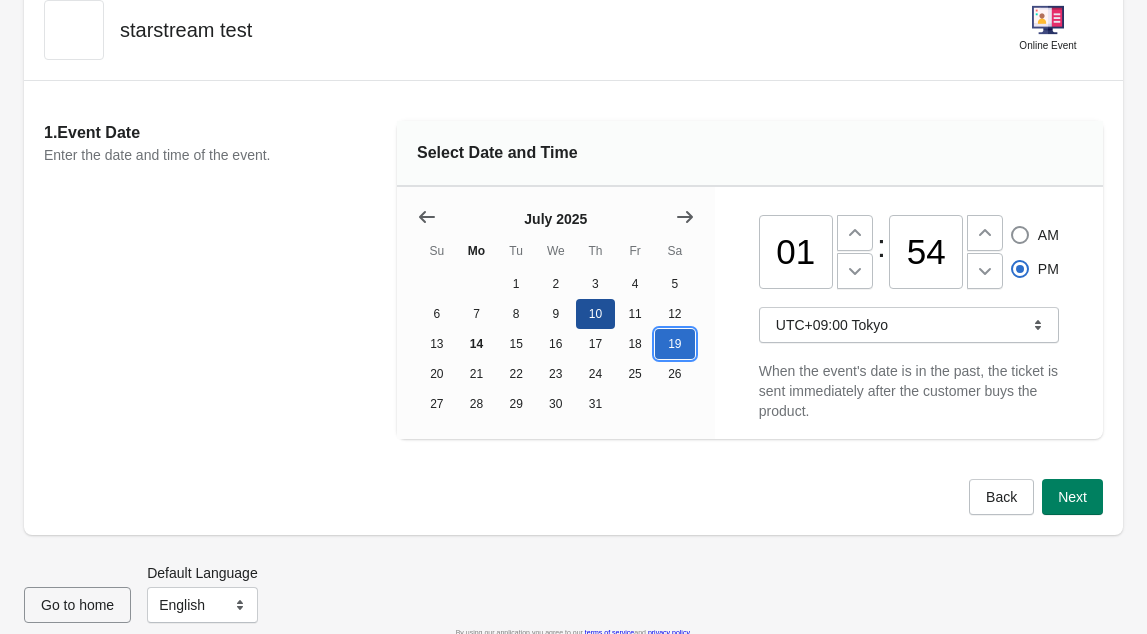 scroll, scrollTop: 109, scrollLeft: 0, axis: vertical 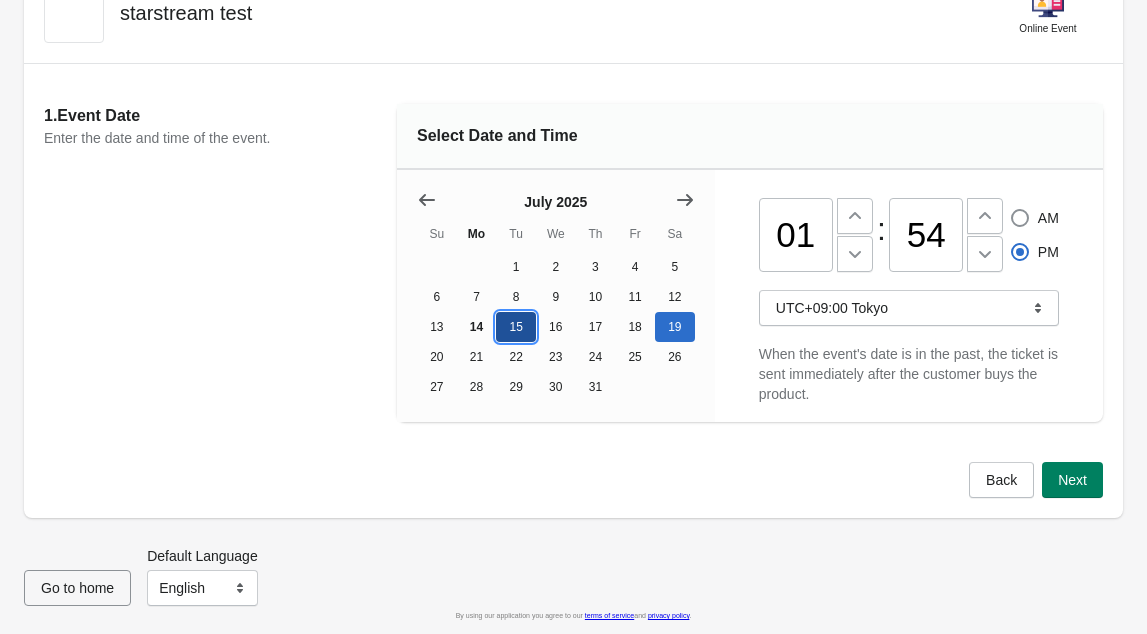 click on "15" at bounding box center (516, 327) 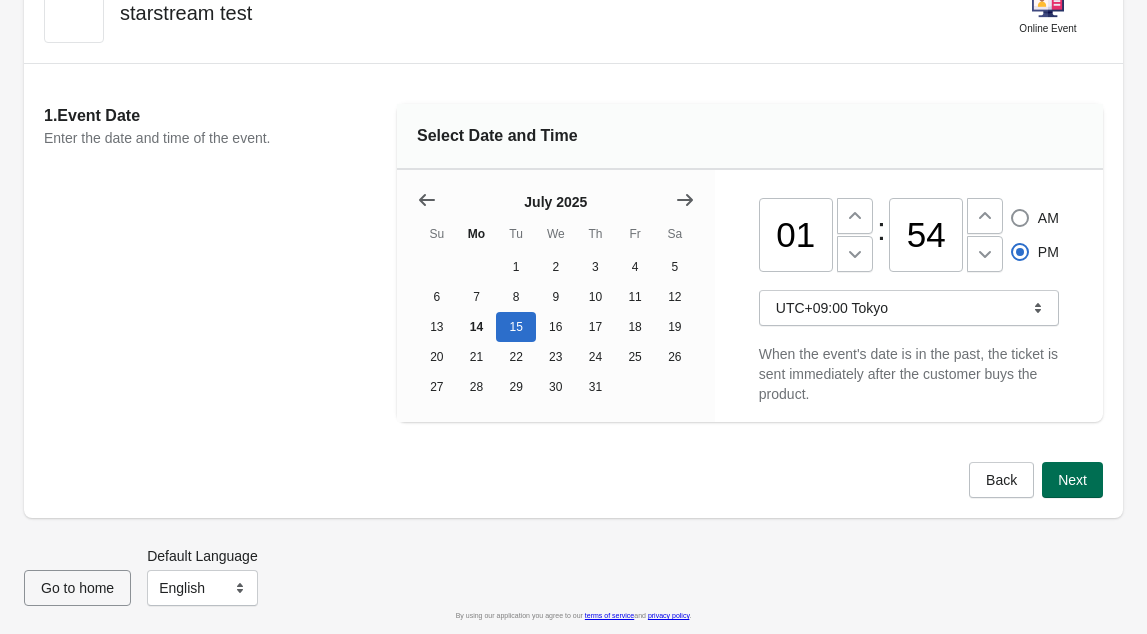 click on "Next" at bounding box center (1072, 480) 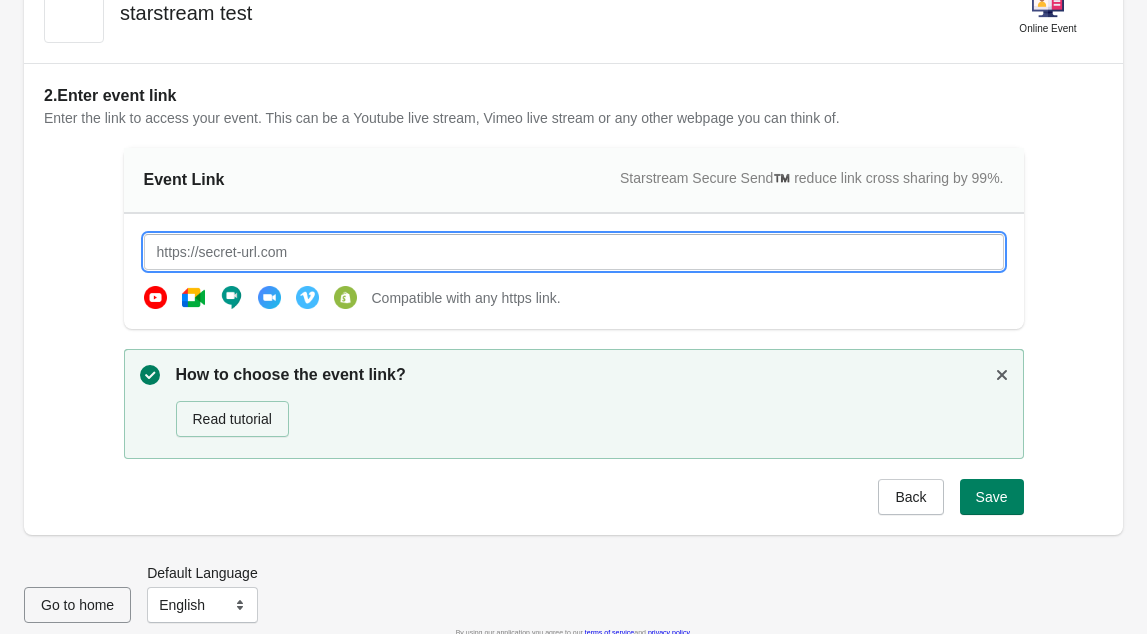 click at bounding box center (574, 252) 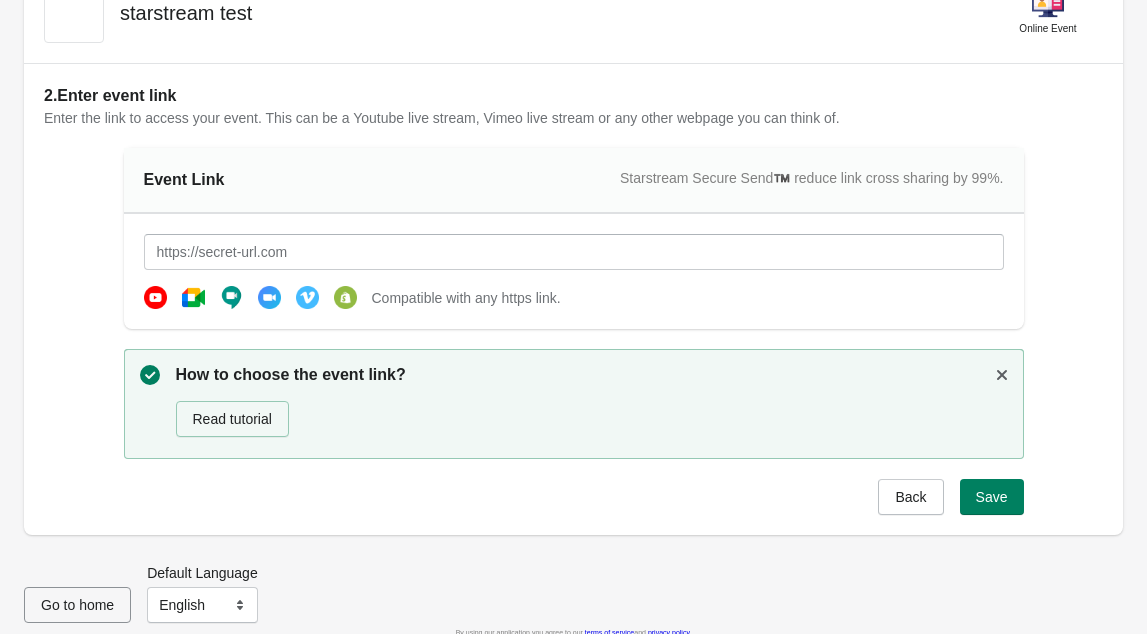 click at bounding box center (155, 297) 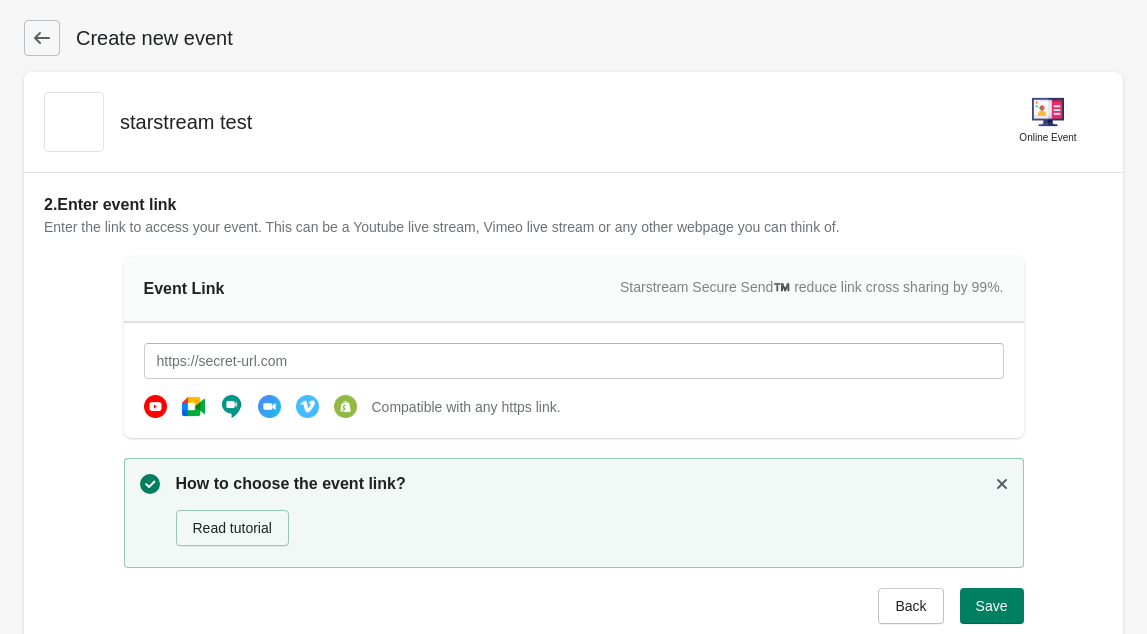 scroll, scrollTop: 126, scrollLeft: 0, axis: vertical 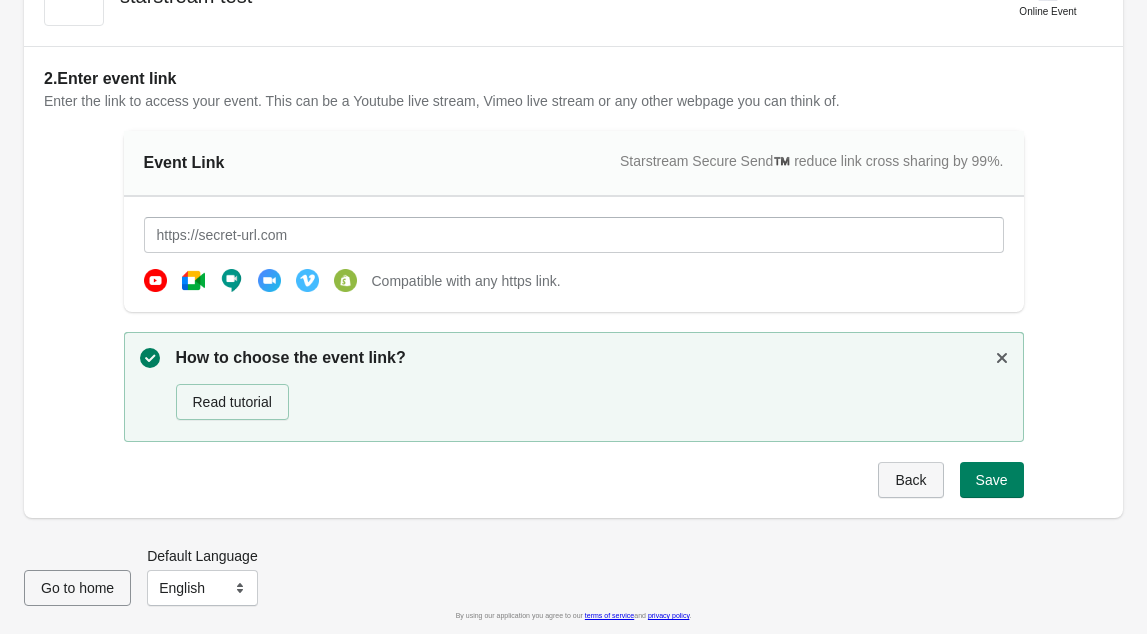 click on "Back" at bounding box center [910, 480] 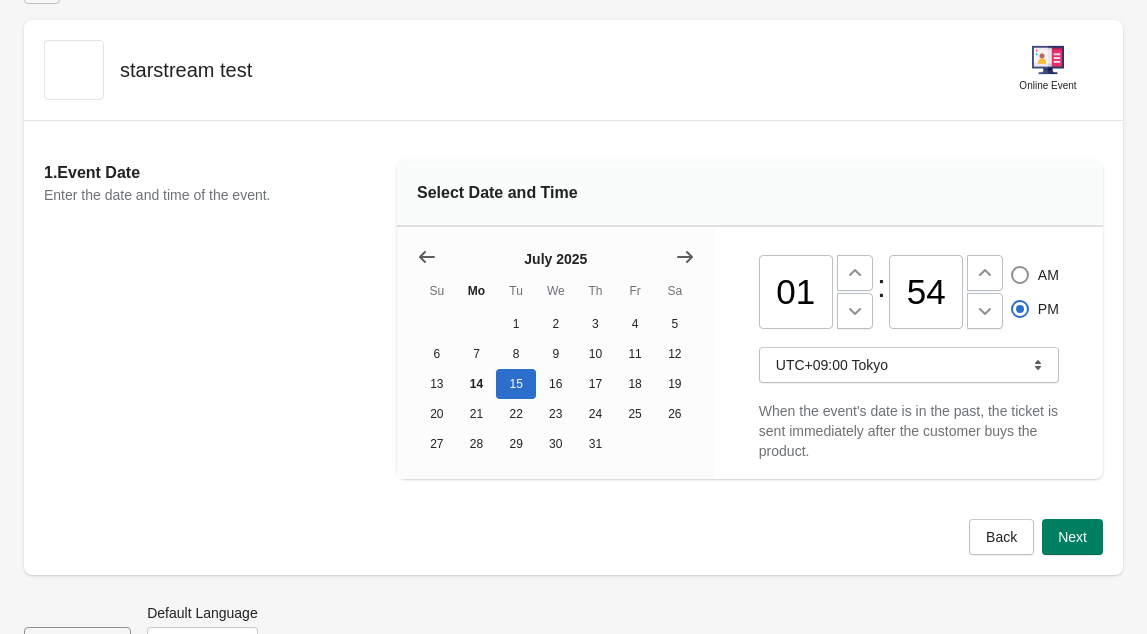 scroll, scrollTop: 0, scrollLeft: 0, axis: both 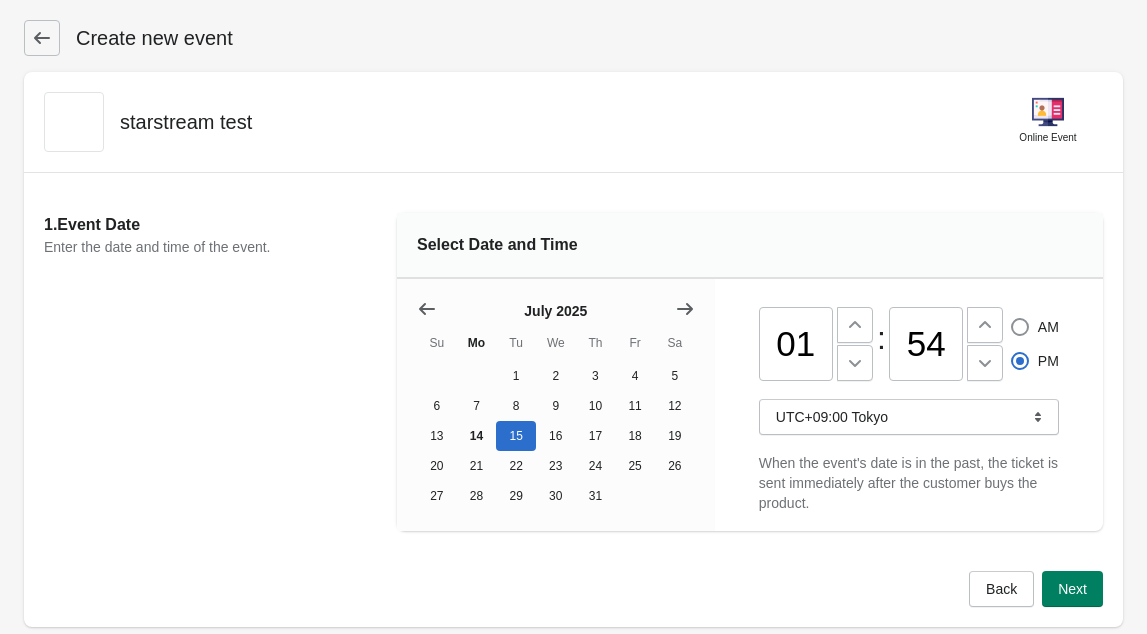 click 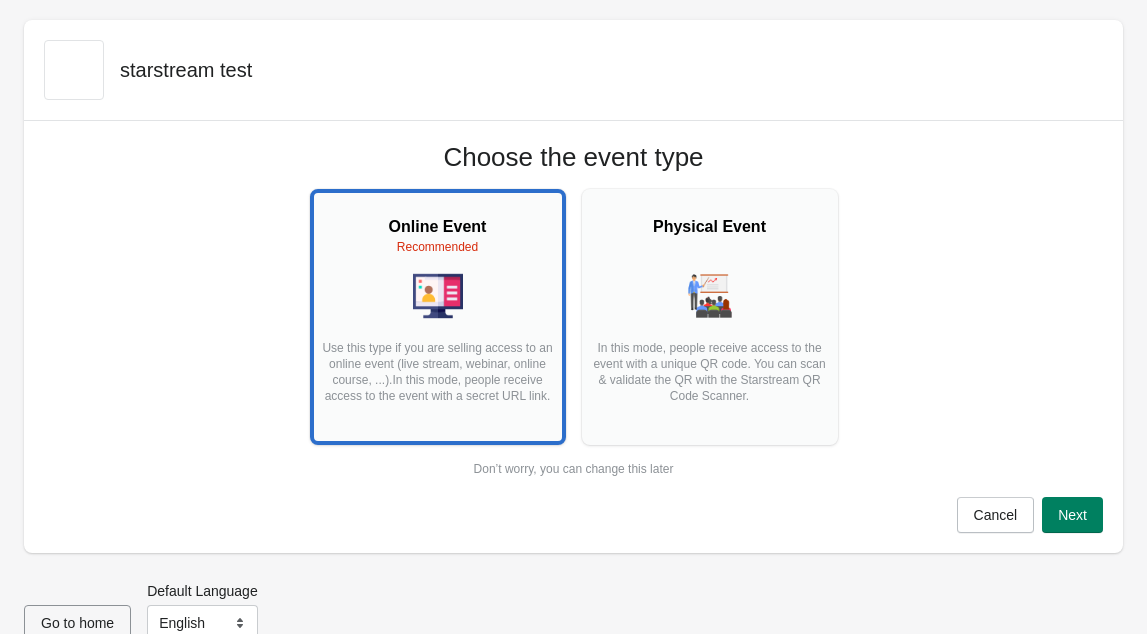 click on "Recommended" at bounding box center [438, 247] 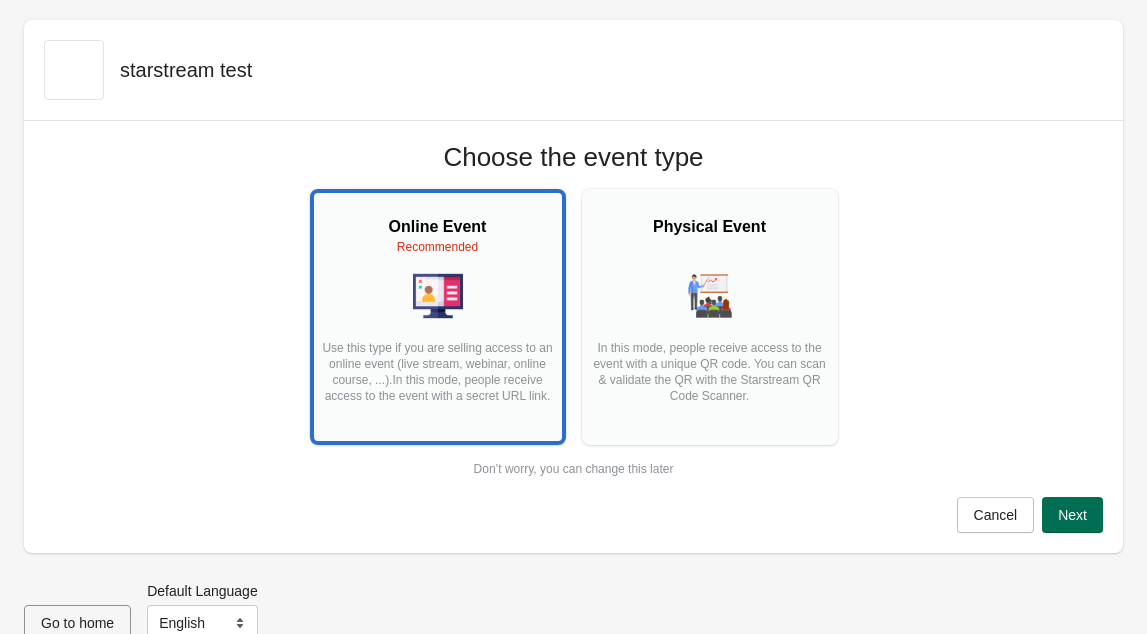 click on "Next" at bounding box center [1072, 515] 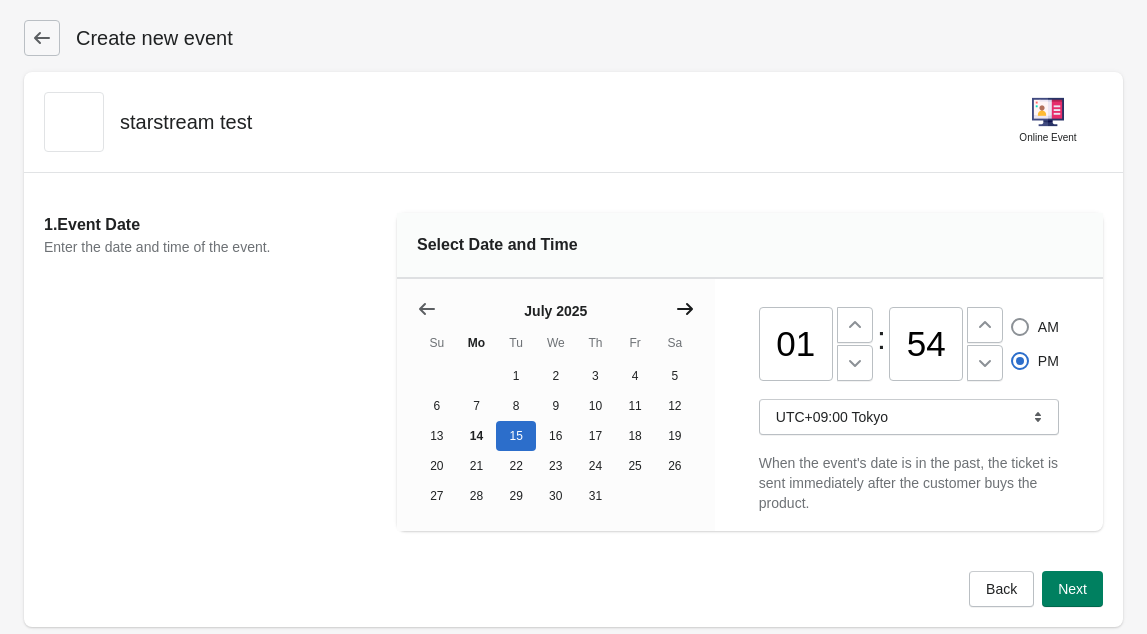 scroll, scrollTop: 109, scrollLeft: 0, axis: vertical 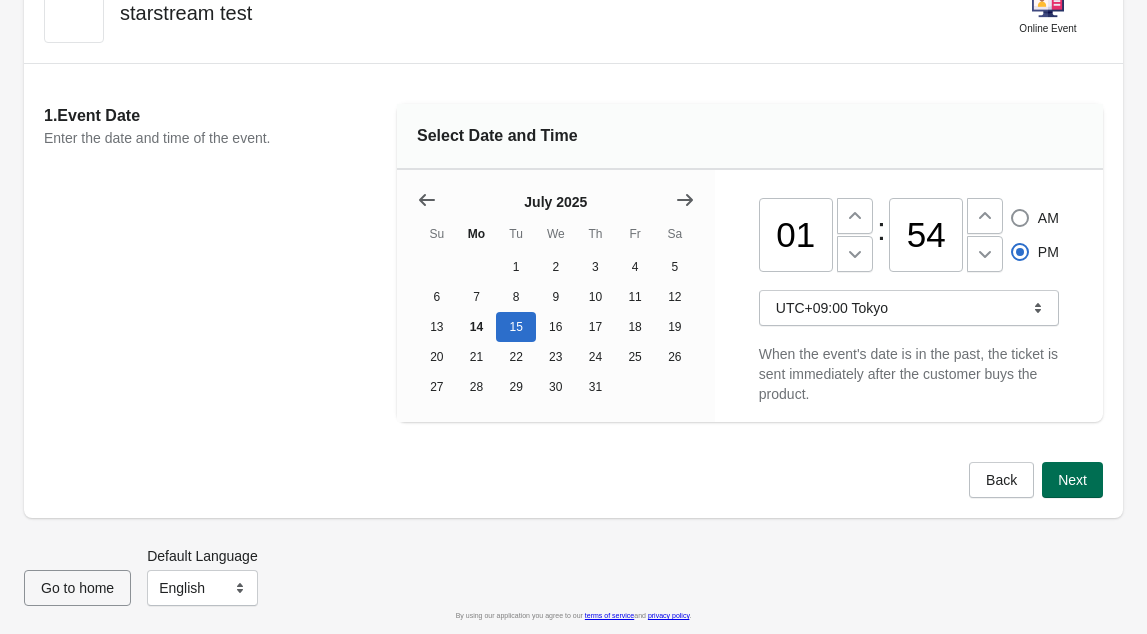 click on "Next" at bounding box center [1072, 480] 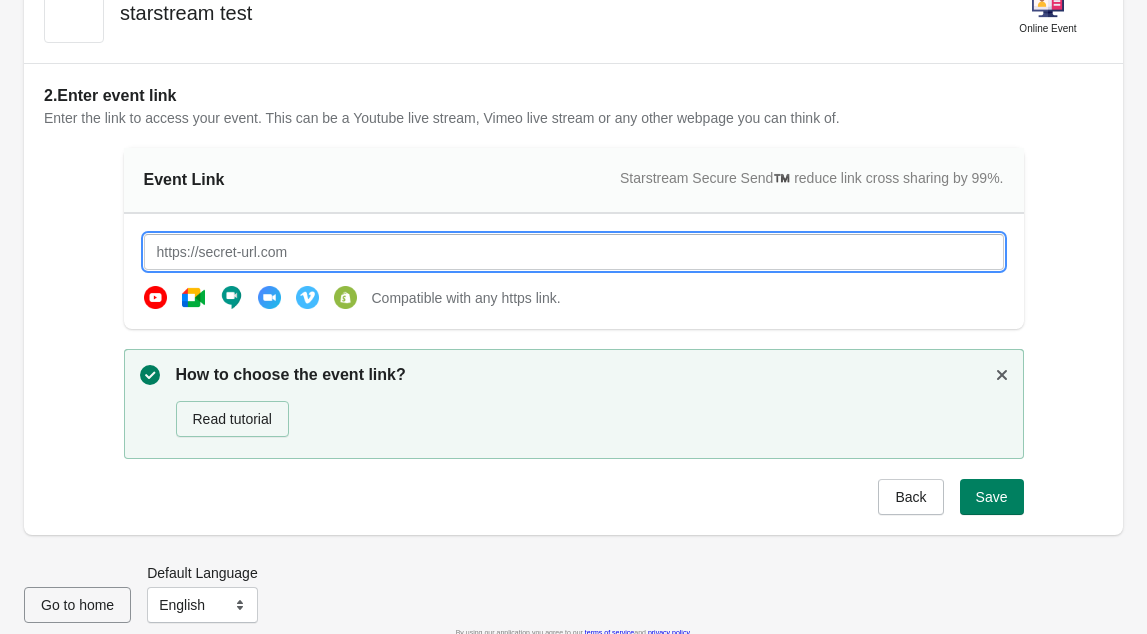 click at bounding box center (574, 252) 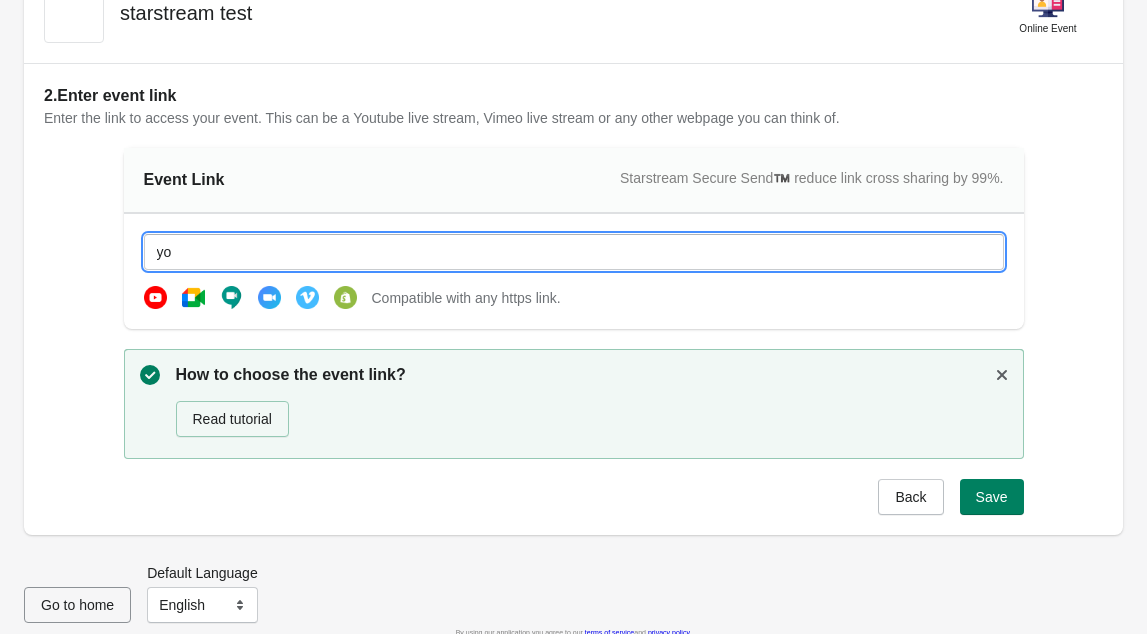 type on "y" 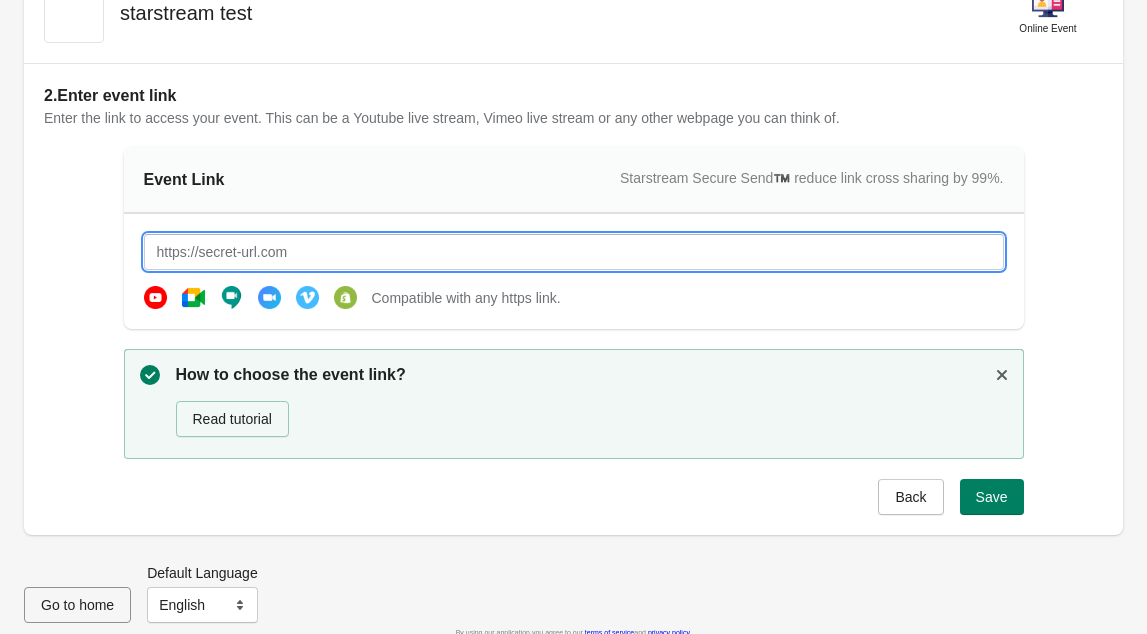 click at bounding box center (574, 252) 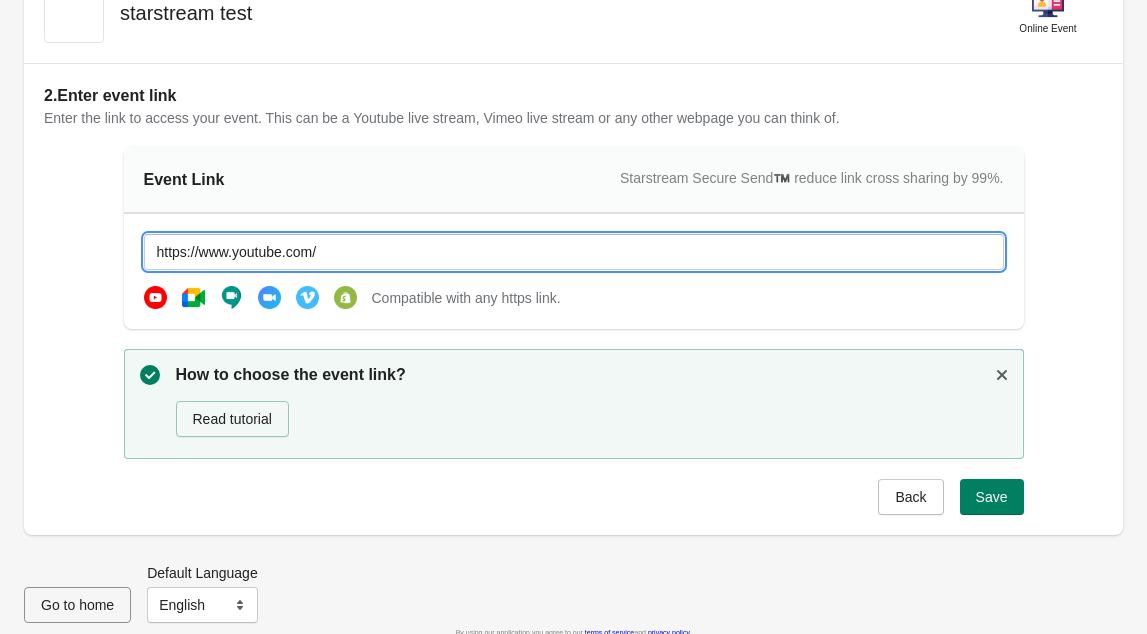 click on "https://www.youtube.com/ Compatible with any https link." at bounding box center [574, 271] 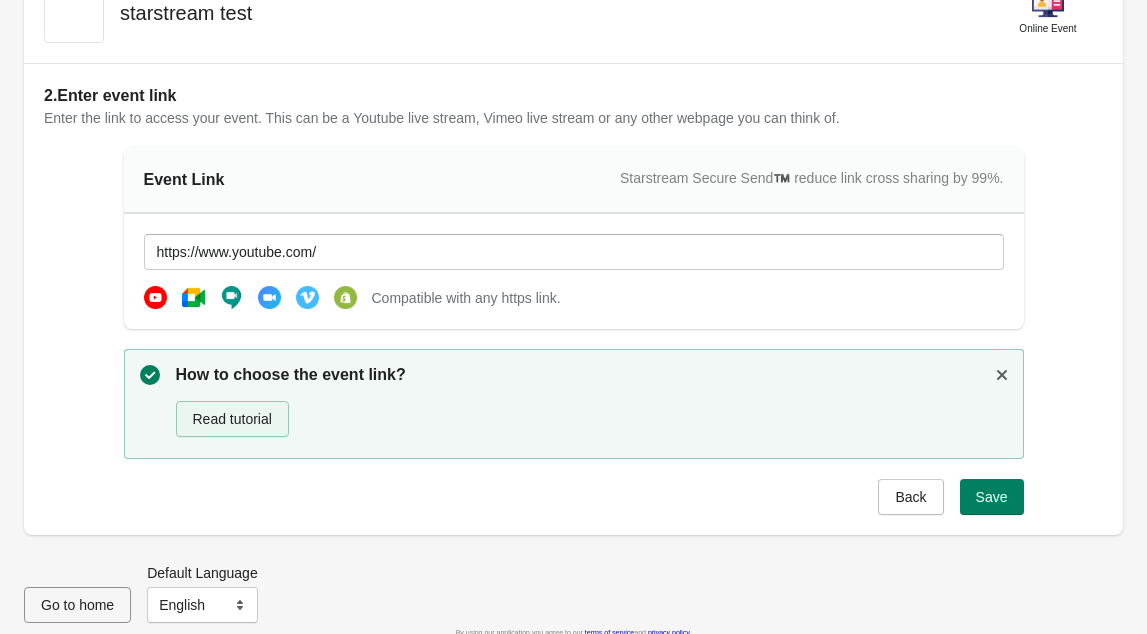click on "Read tutorial" at bounding box center [232, 419] 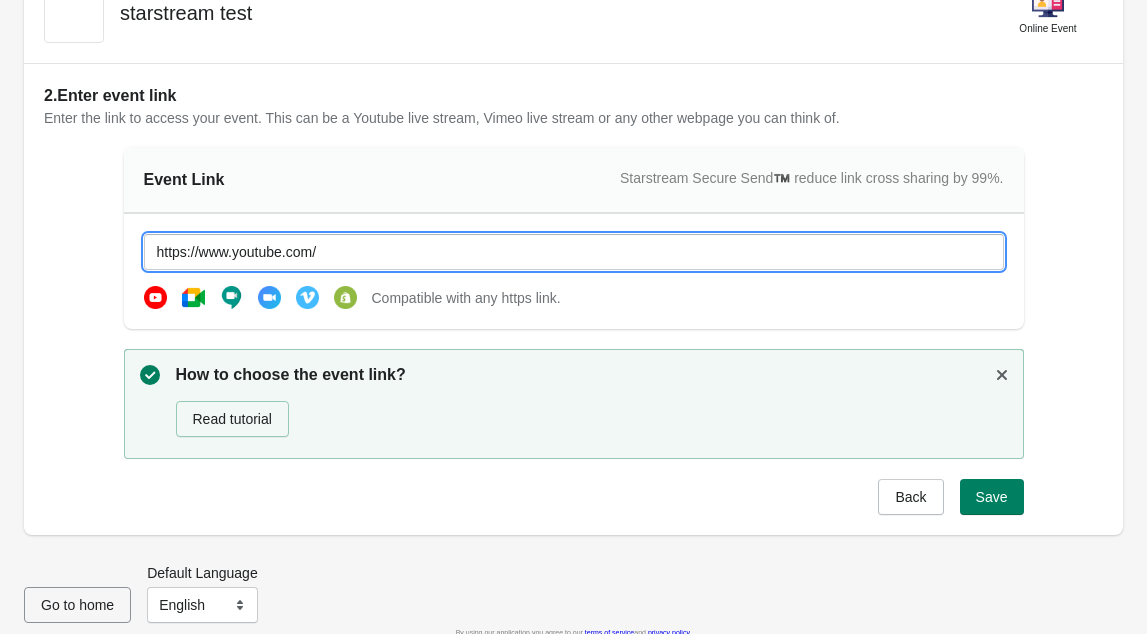 drag, startPoint x: 349, startPoint y: 246, endPoint x: 149, endPoint y: 246, distance: 200 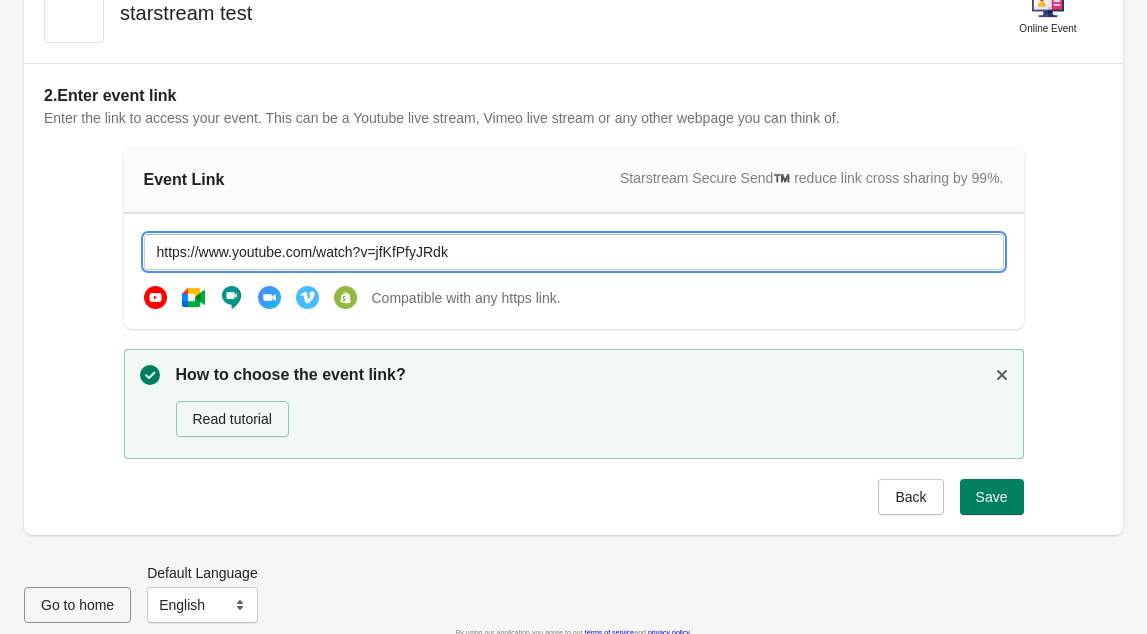scroll, scrollTop: 126, scrollLeft: 0, axis: vertical 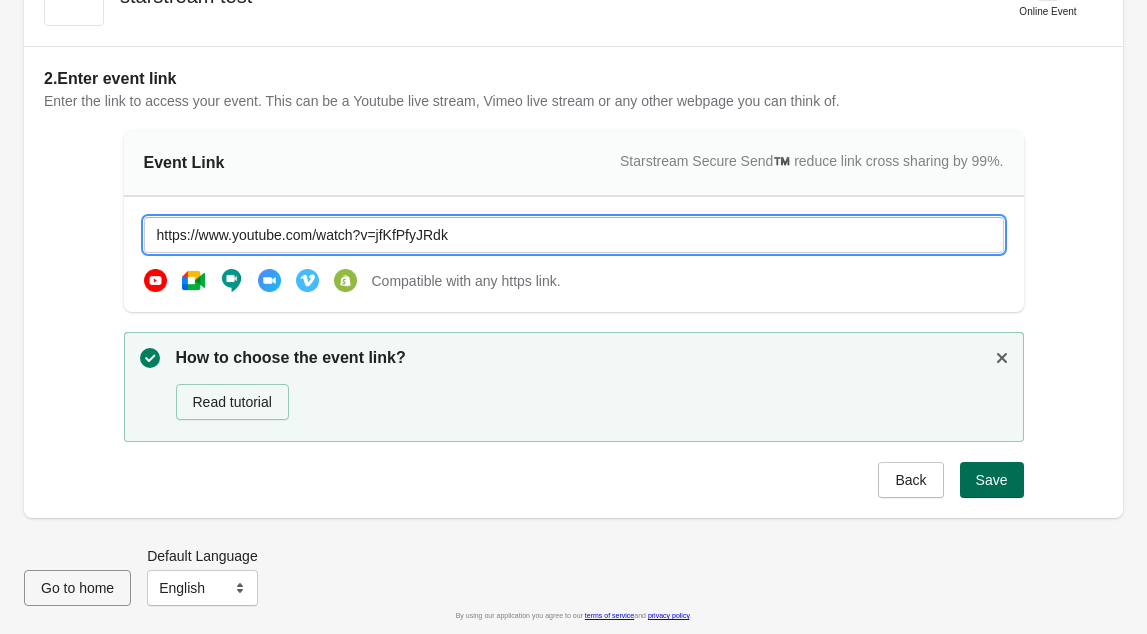 type on "https://www.youtube.com/watch?v=jfKfPfyJRdk" 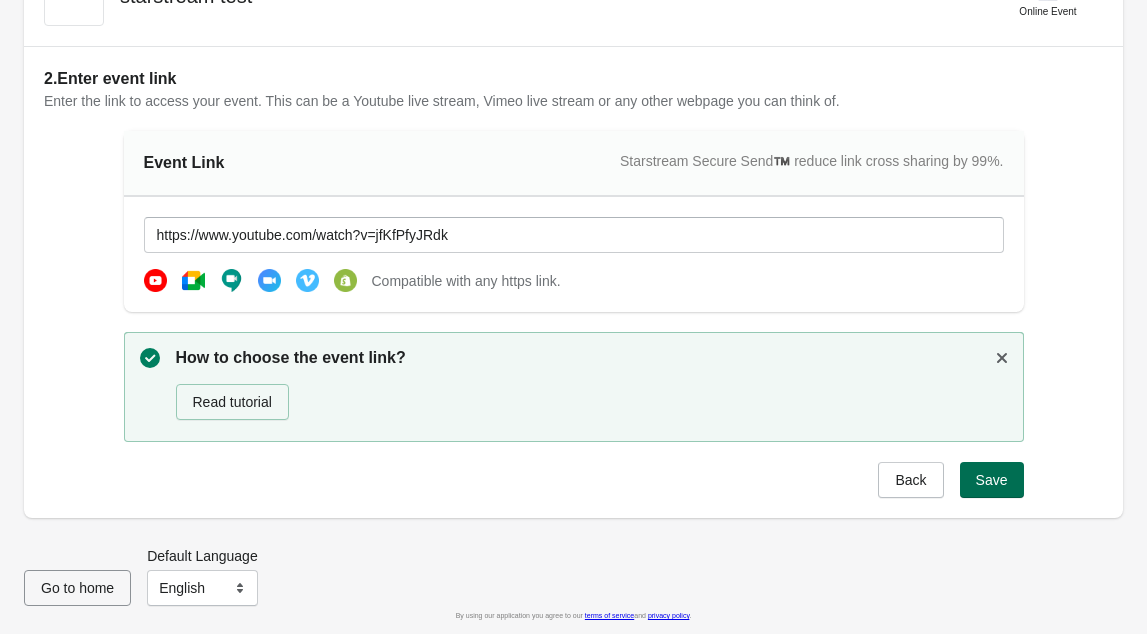 click on "Save" at bounding box center [992, 480] 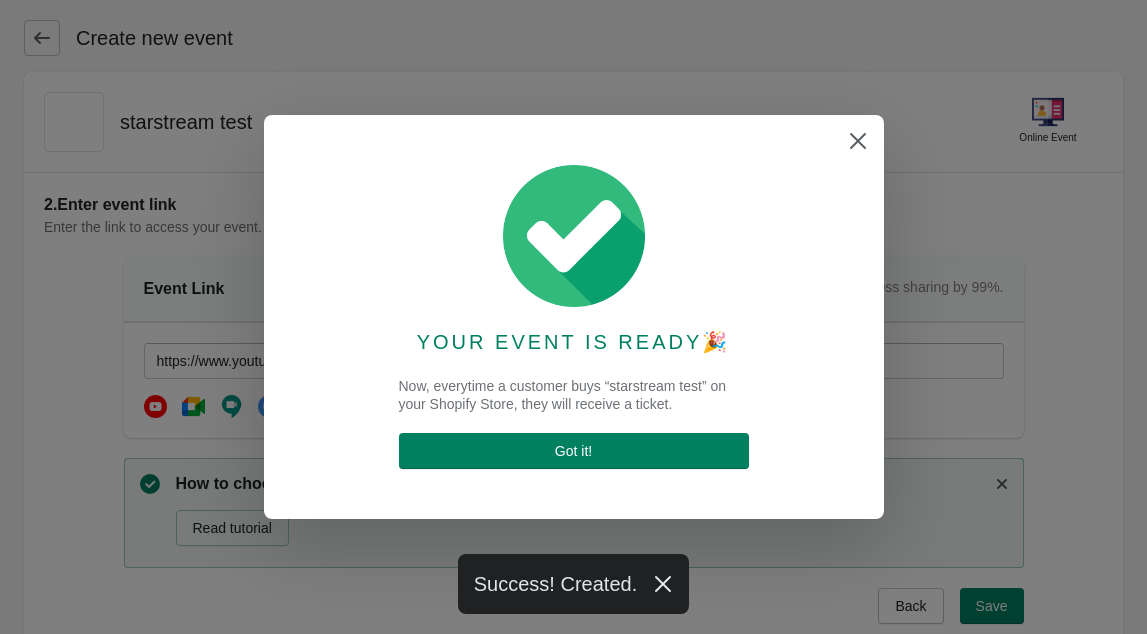 scroll, scrollTop: 126, scrollLeft: 0, axis: vertical 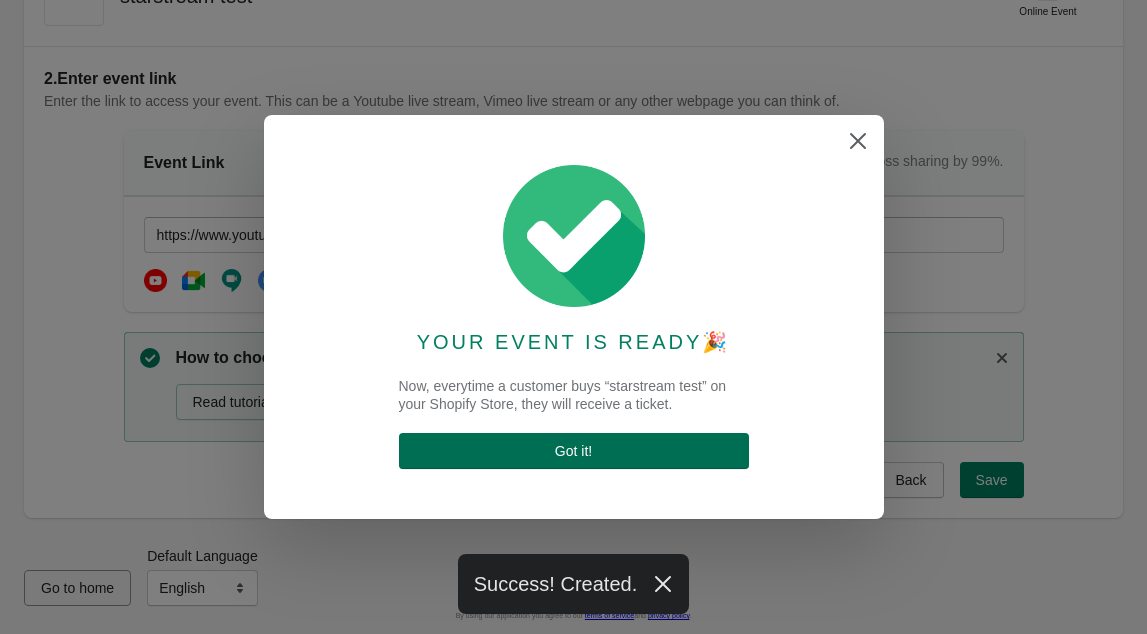 click on "Got it !" at bounding box center (574, 451) 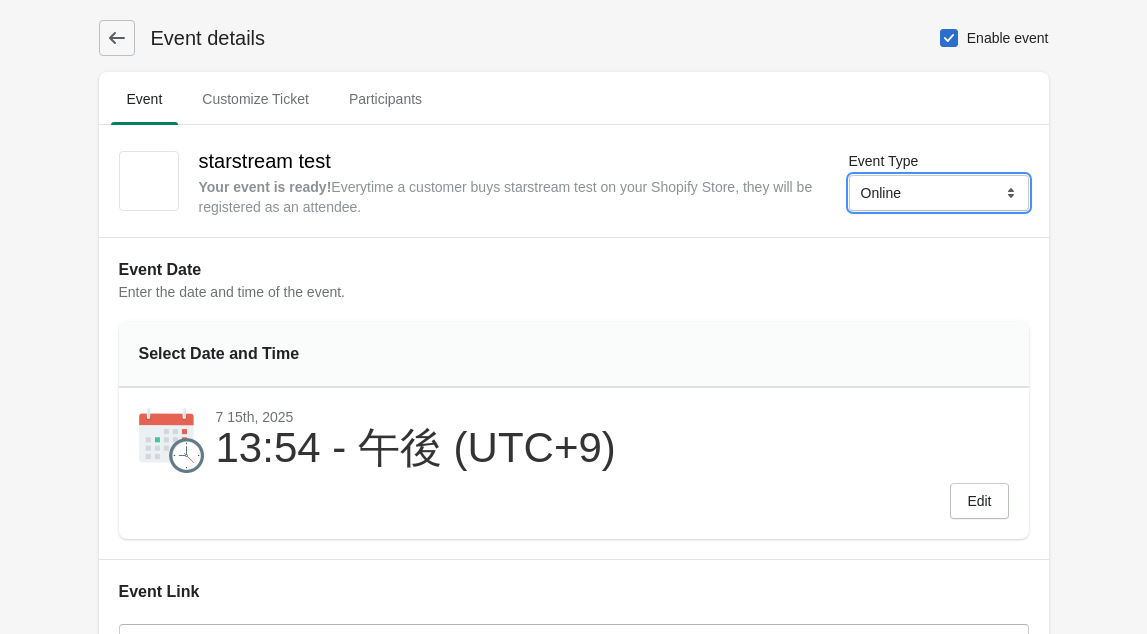 click on "Online Physical" at bounding box center [939, 193] 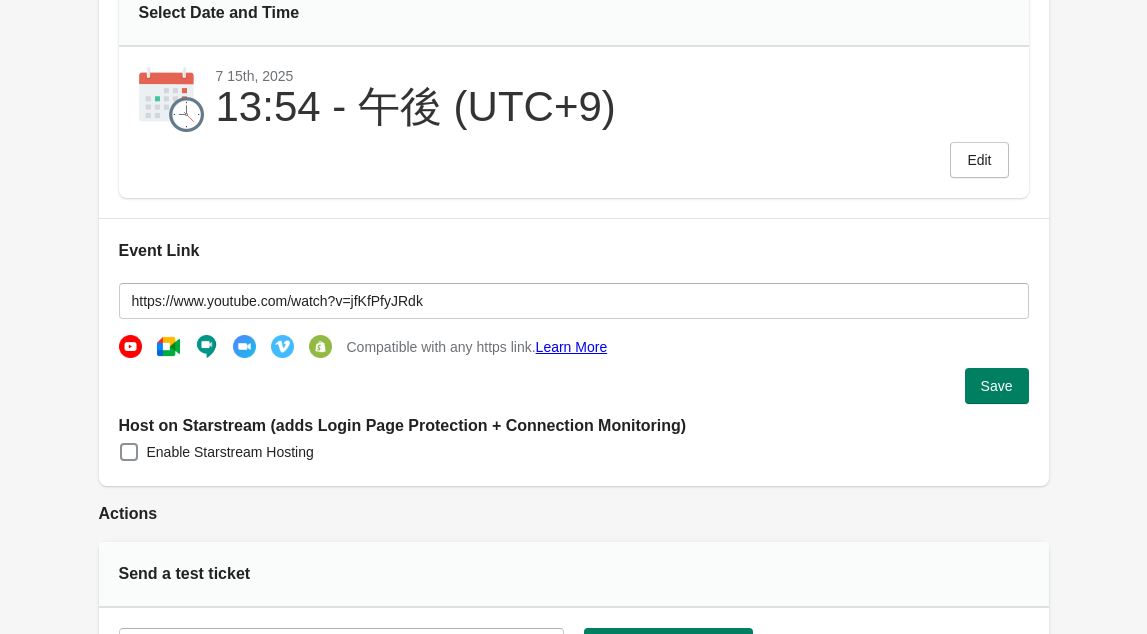 scroll, scrollTop: 774, scrollLeft: 0, axis: vertical 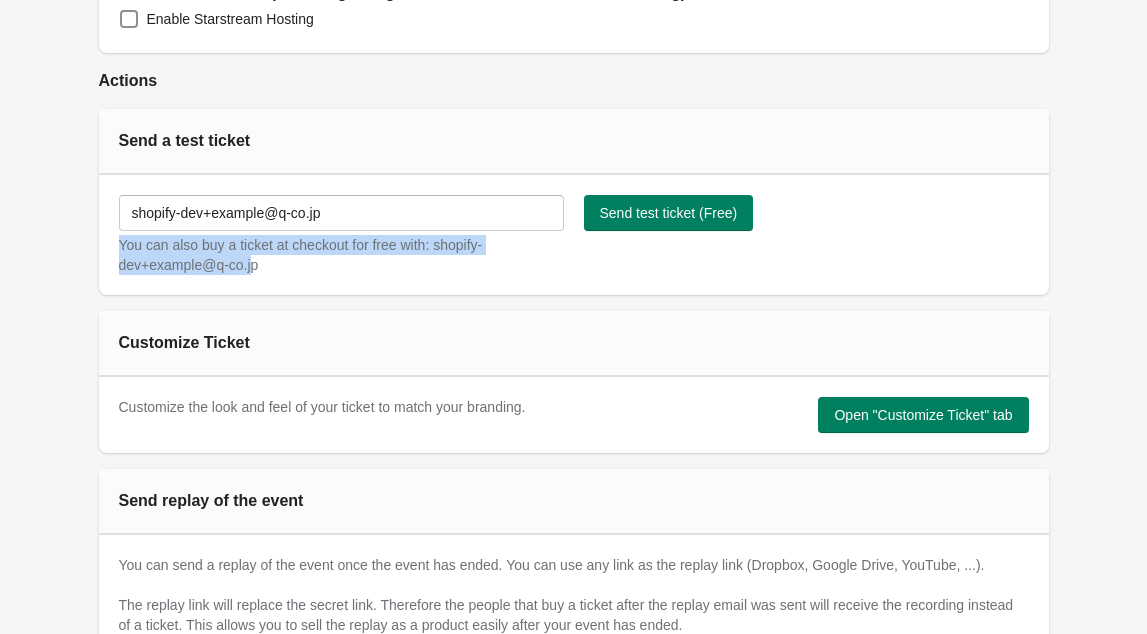 drag, startPoint x: 277, startPoint y: 262, endPoint x: 112, endPoint y: 246, distance: 165.77394 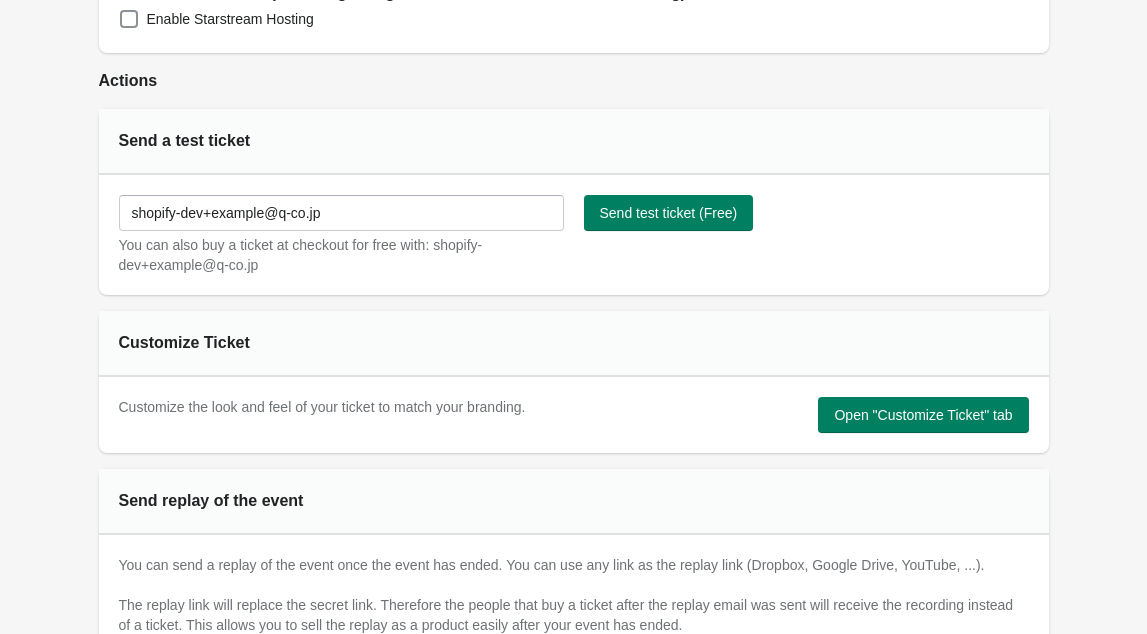 click on "Send a test ticket" at bounding box center [255, 141] 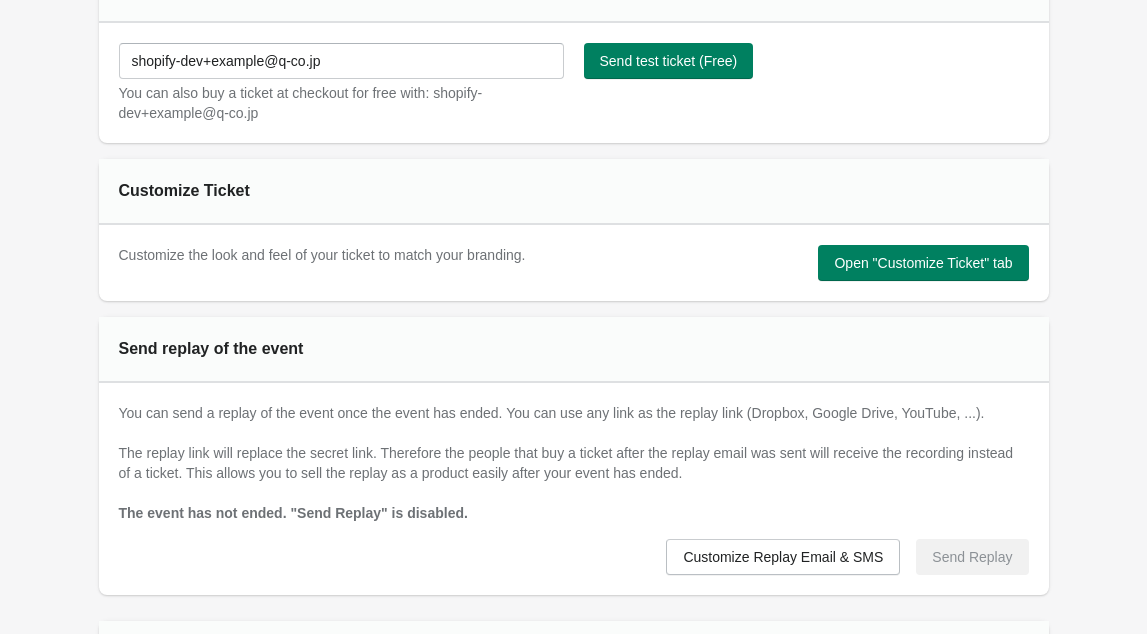 scroll, scrollTop: 866, scrollLeft: 0, axis: vertical 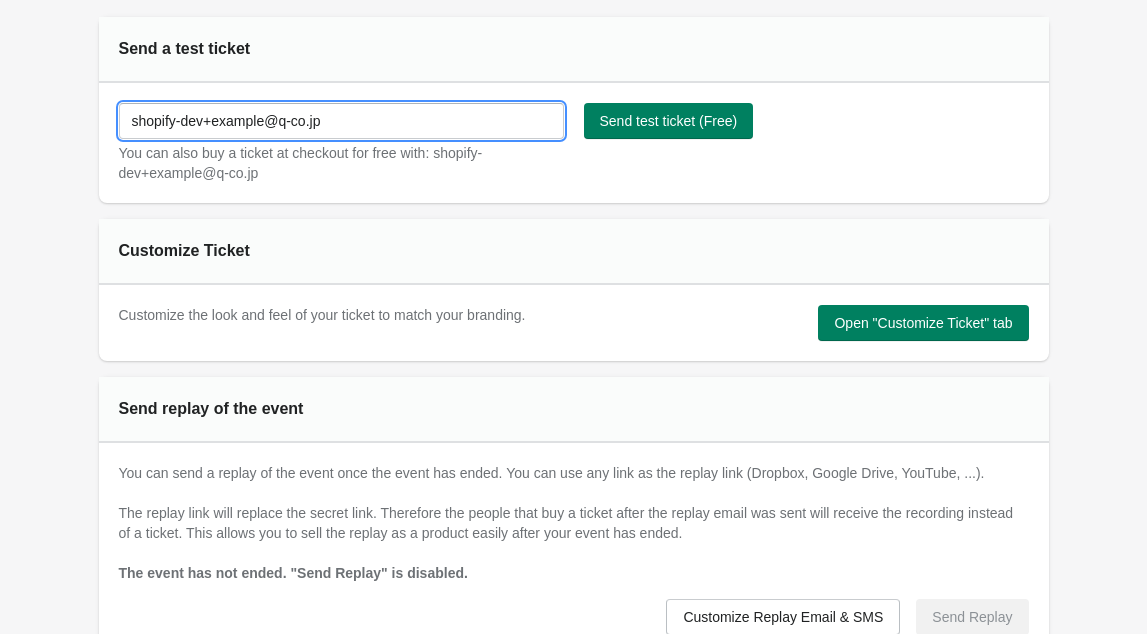 click on "shopify-dev+example@q-co.jp" at bounding box center (341, 121) 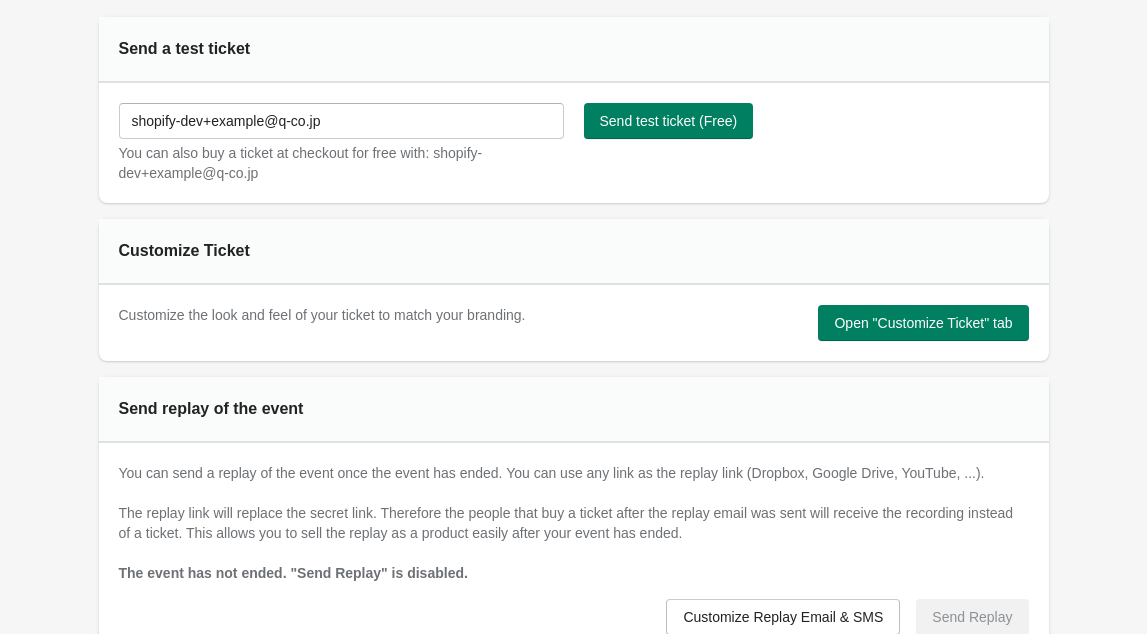 click on "You can also buy a ticket at checkout for free with: shopify-dev+example@q-co.jp" at bounding box center [341, 163] 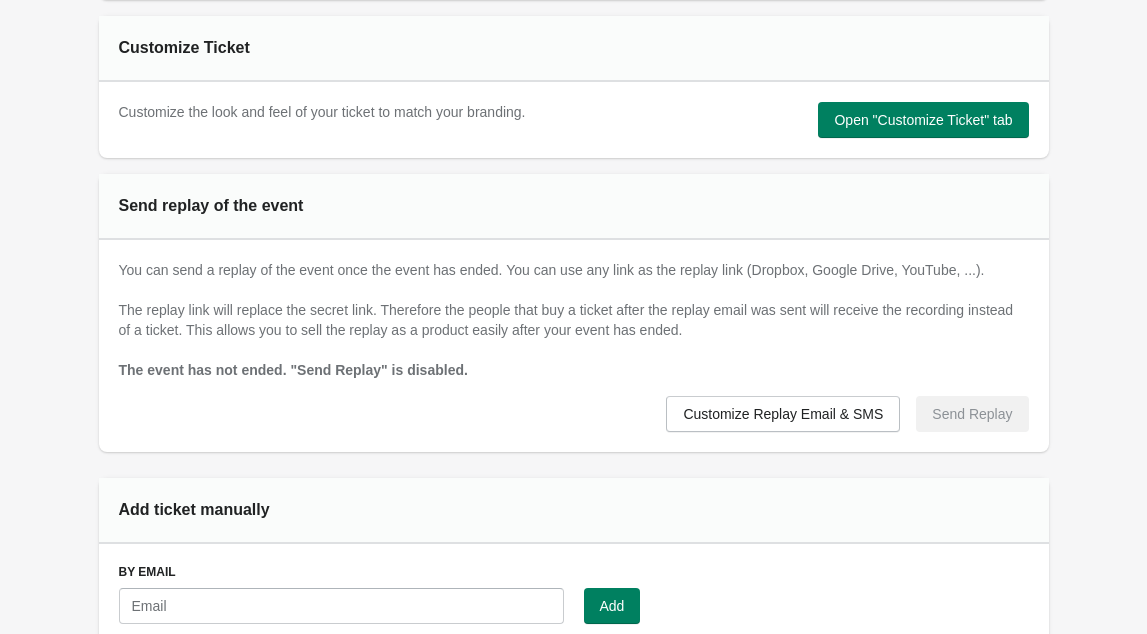 scroll, scrollTop: 1071, scrollLeft: 0, axis: vertical 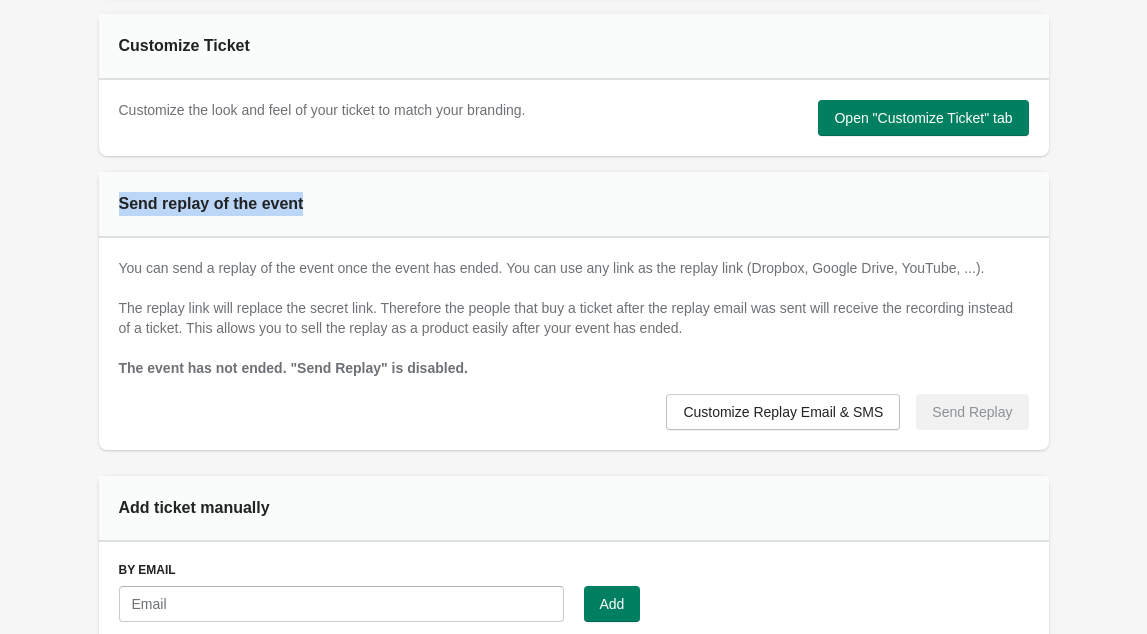 drag, startPoint x: 315, startPoint y: 197, endPoint x: 123, endPoint y: 214, distance: 192.75113 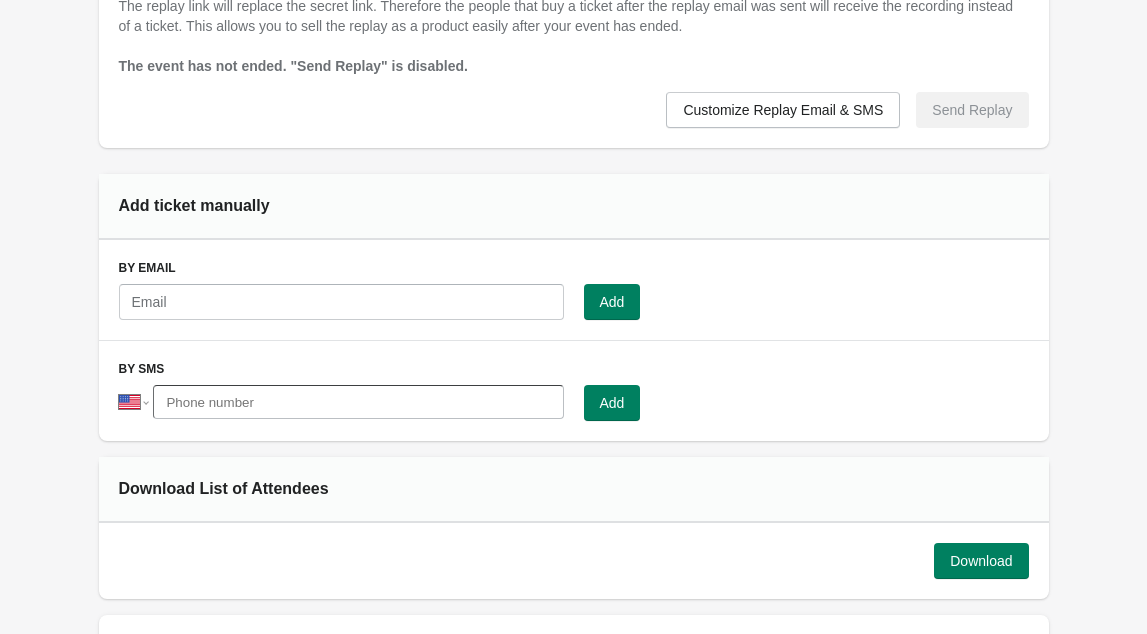 scroll, scrollTop: 1392, scrollLeft: 0, axis: vertical 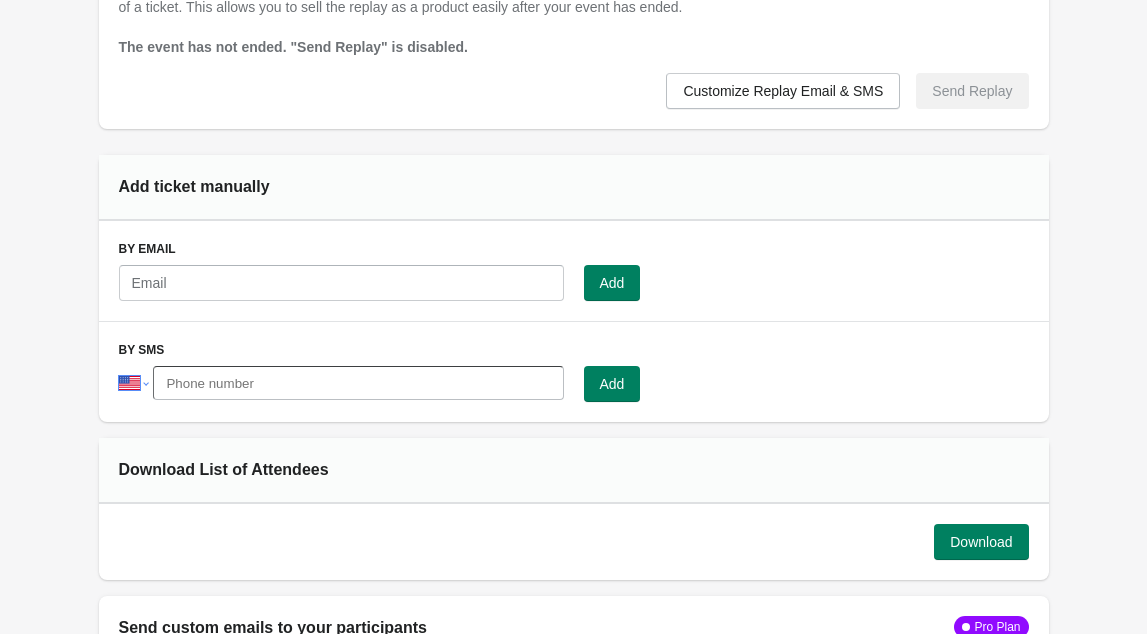 click on "International Afghanistan Åland Islands Albania Algeria American Samoa Andorra Angola Anguilla Antigua and Barbuda Argentina Armenia Aruba Ascension Island Australia Austria Azerbaijan Bahamas Bahrain Bangladesh Barbados Belarus Belgium Belize Benin Bermuda Bhutan Bolivia Bonaire, Sint Eustatius and Saba Bosnia and Herzegovina Botswana Brazil British Indian Ocean Territory Brunei Darussalam Bulgaria Burkina Faso Burundi Cambodia Cameroon Canada Cape Verde Cayman Islands Central African Republic Chad Chile China Christmas Island Cocos (Keeling) Islands Colombia Comoros Congo Congo, Democratic Republic of the Cook Islands Costa Rica Cote d'Ivoire Croatia Cuba Curaçao Cyprus Czech Republic Denmark Djibouti Dominica Dominican Republic Ecuador Egypt El Salvador Equatorial Guinea Eritrea Estonia Ethiopia Falkland Islands Faroe Islands Federated States of Micronesia Fiji Finland France French Guiana French Polynesia Gabon Gambia Georgia Germany Ghana Gibraltar Greece Greenland Grenada Guadeloupe Guam Guatemala" at bounding box center (134, 383) 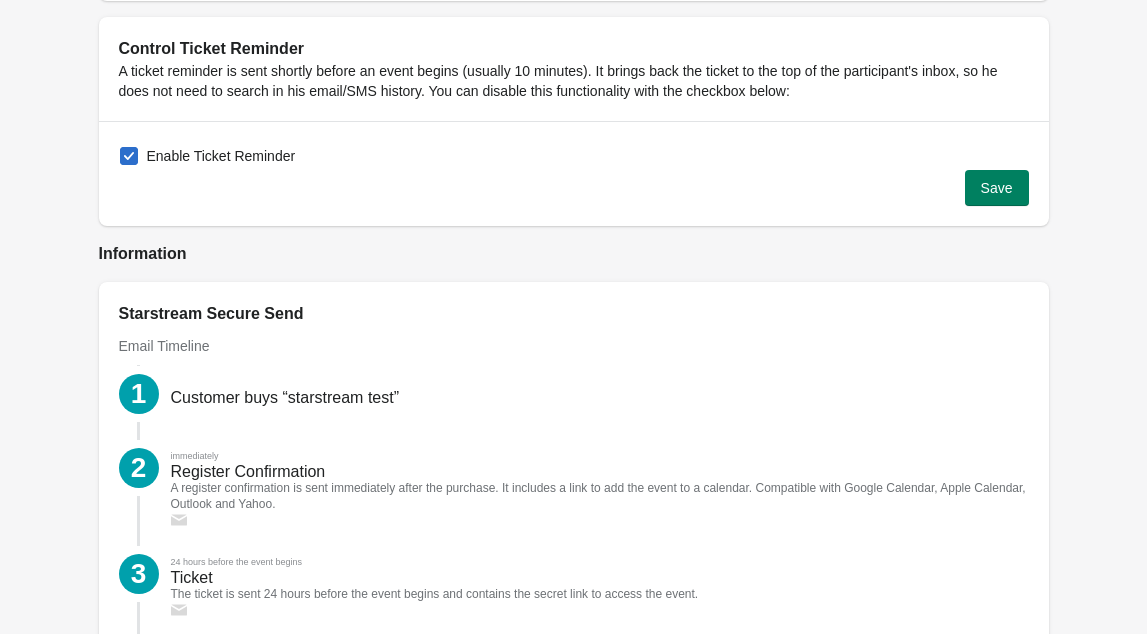 scroll, scrollTop: 2168, scrollLeft: 0, axis: vertical 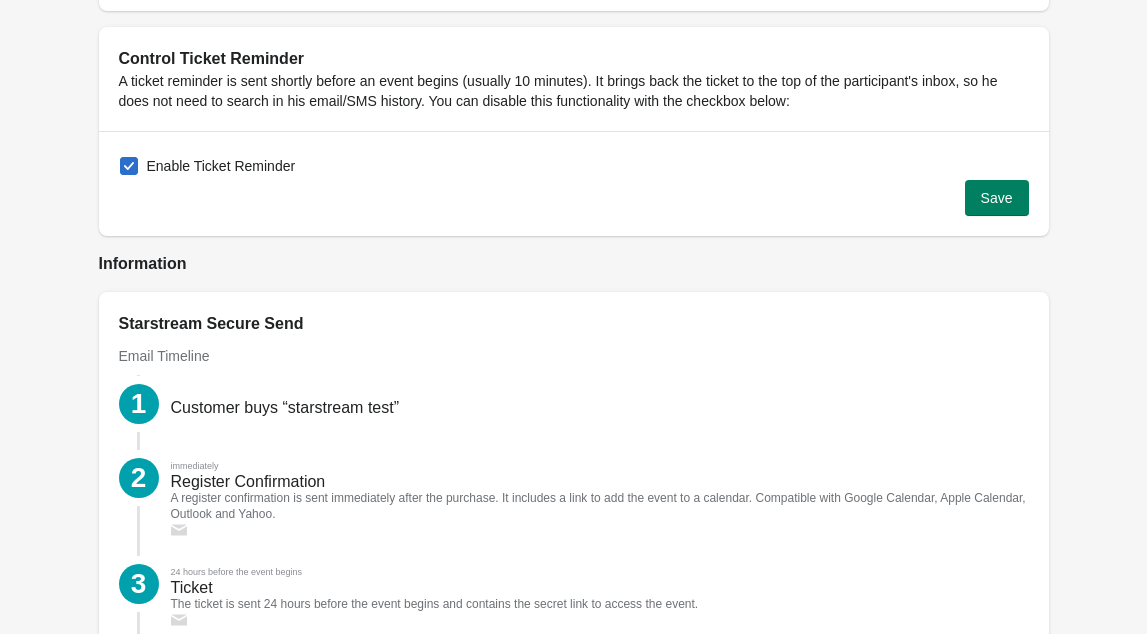 click on "Enable Ticket Reminder" at bounding box center [221, 166] 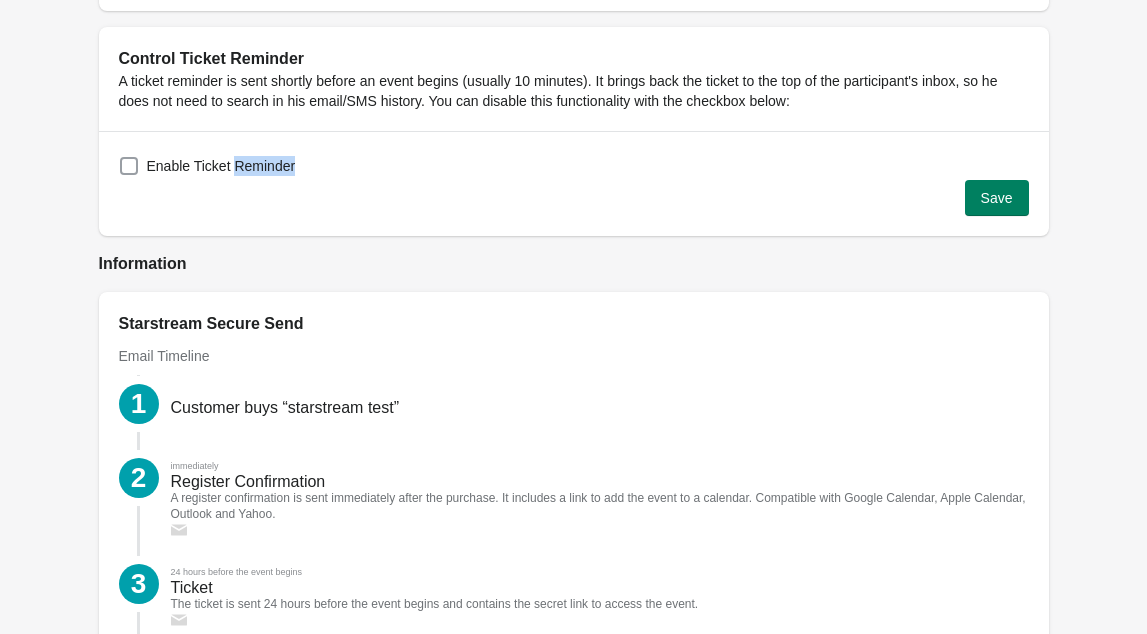 click on "Enable Ticket Reminder" at bounding box center [221, 166] 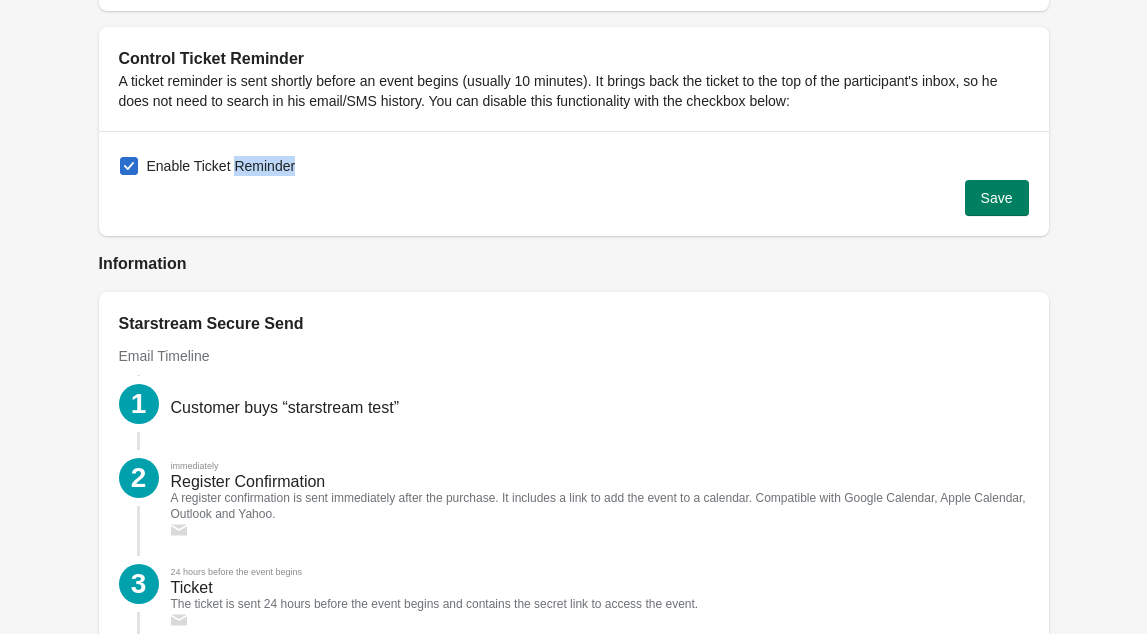 checkbox on "true" 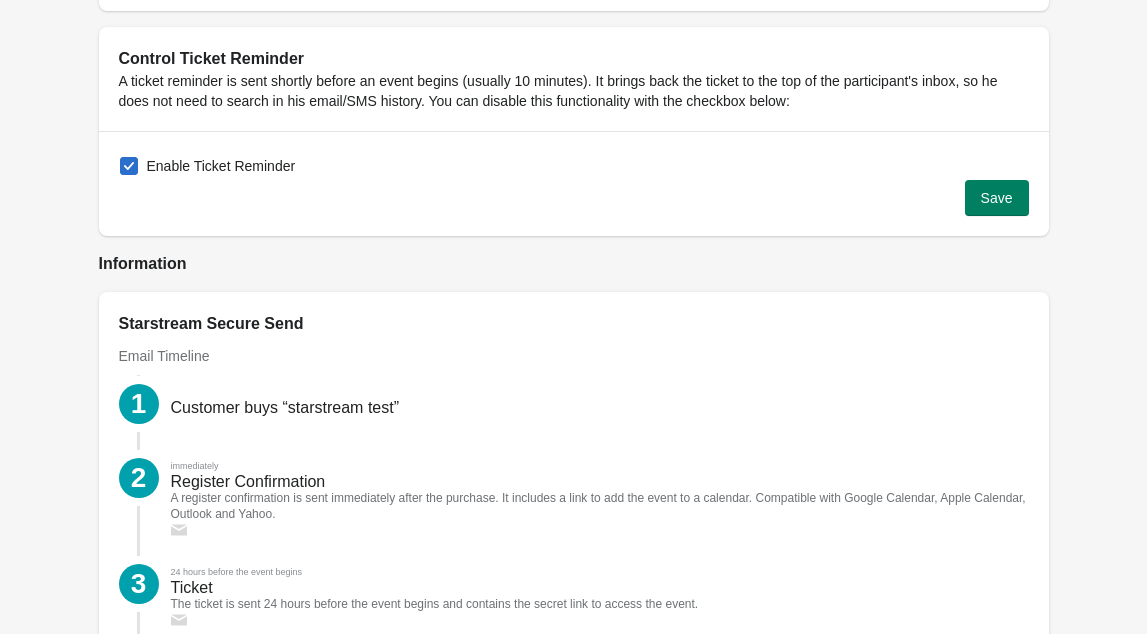click on "Save" at bounding box center [566, 190] 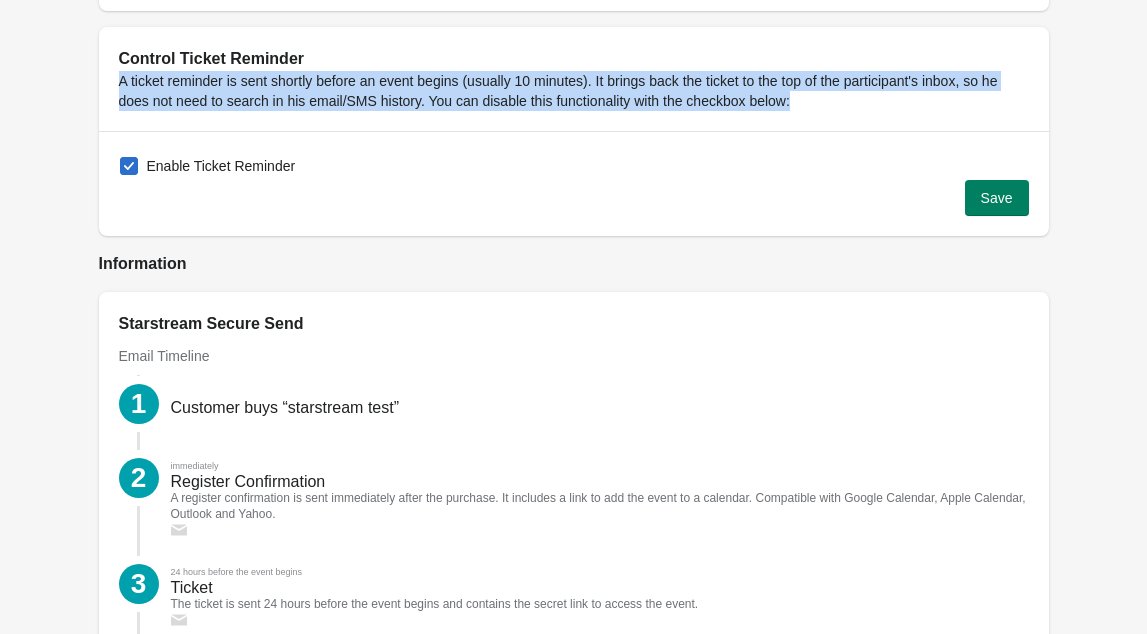 drag, startPoint x: 842, startPoint y: 100, endPoint x: 120, endPoint y: 81, distance: 722.24994 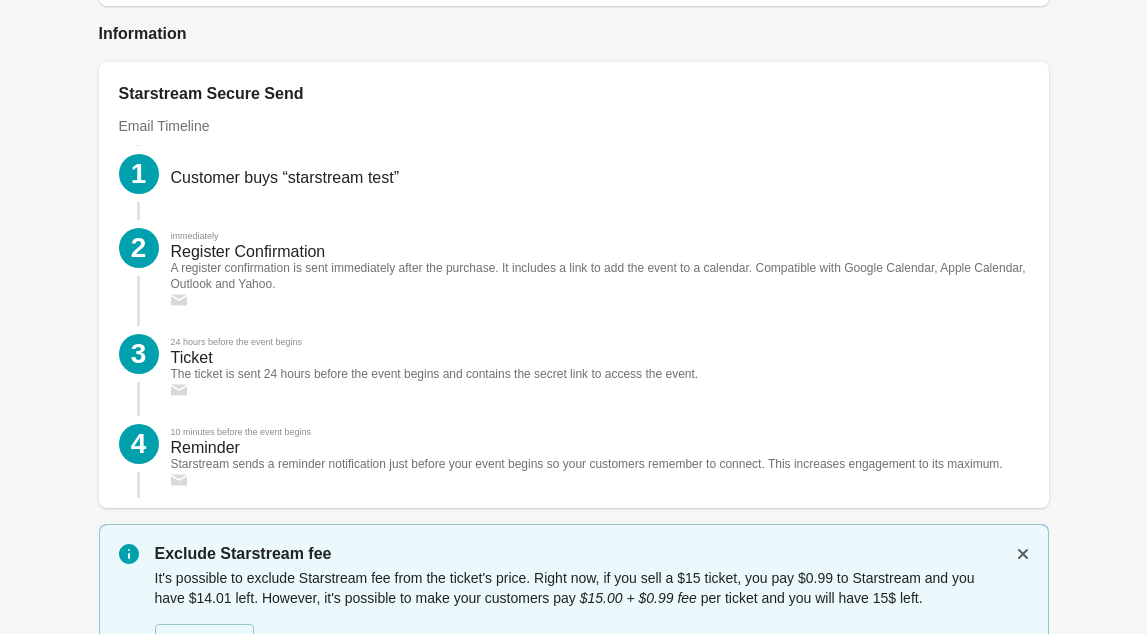 scroll, scrollTop: 2455, scrollLeft: 0, axis: vertical 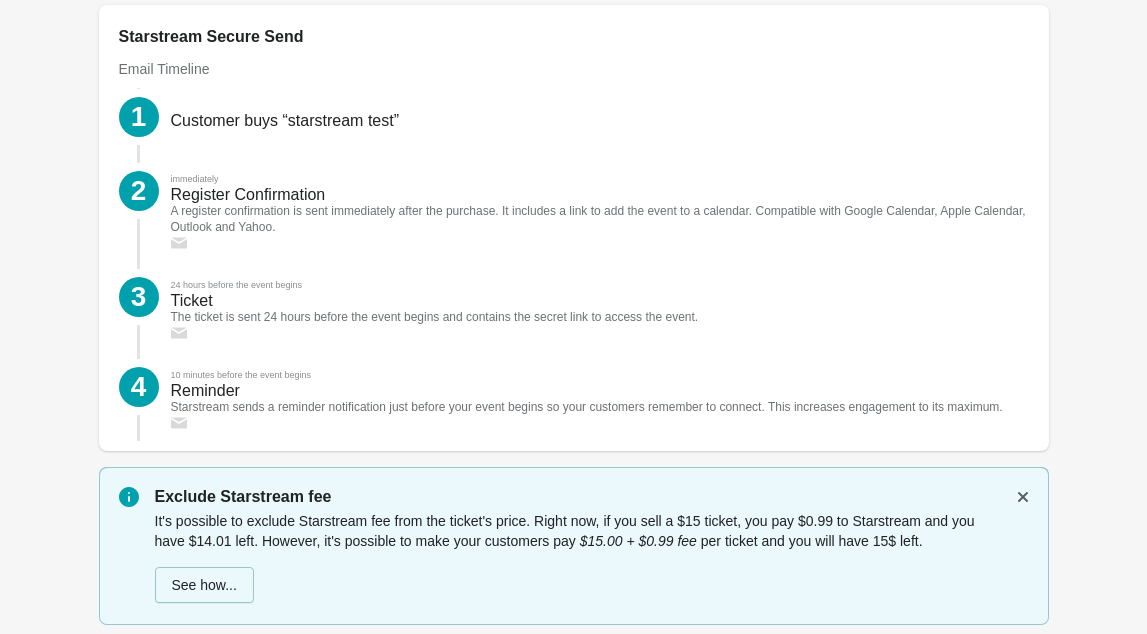 click on "Starstream sends a reminder notification just before your event begins so your customers remember to connect.                            This increases engagement to its maximum." at bounding box center [587, 407] 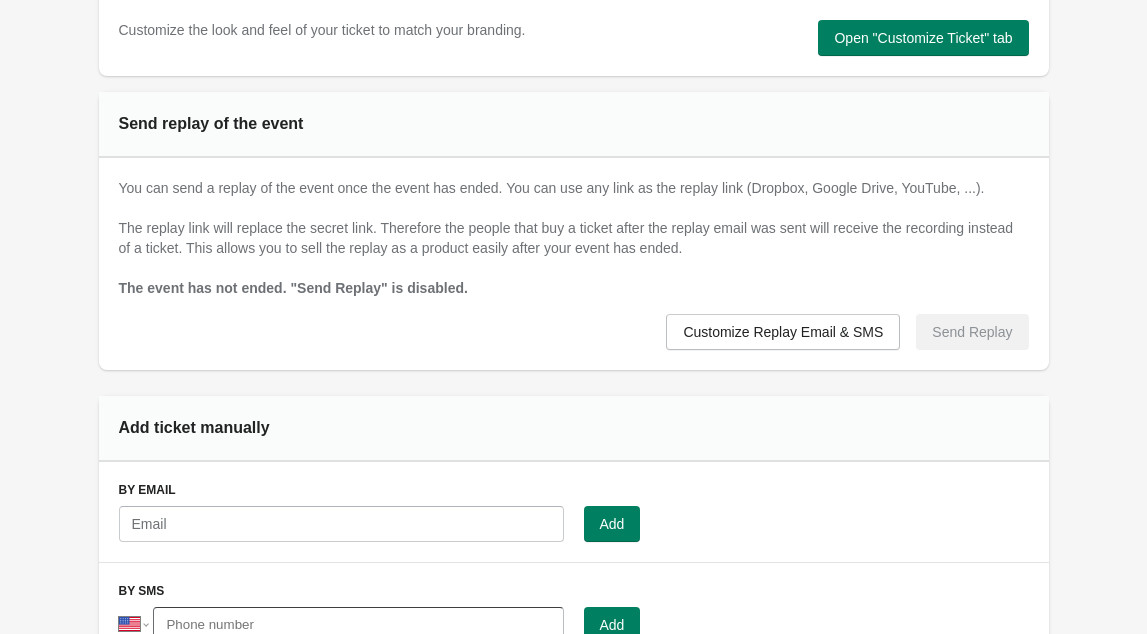 scroll, scrollTop: 1072, scrollLeft: 0, axis: vertical 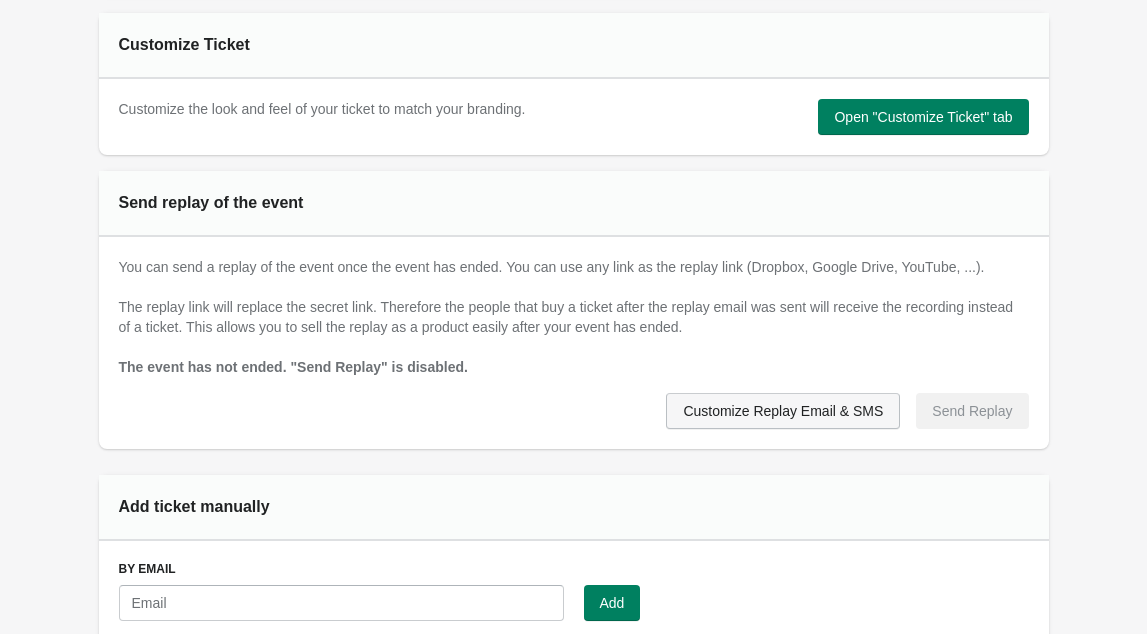 click on "Customize Replay Email & SMS" at bounding box center [783, 411] 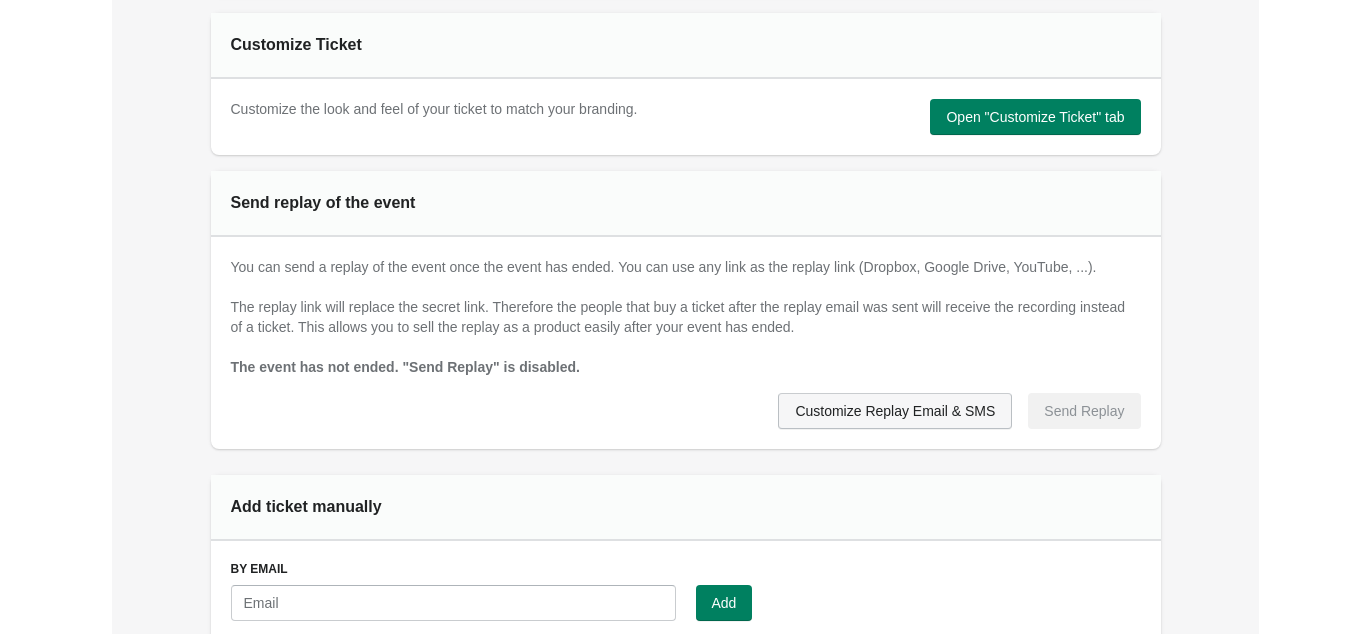 scroll, scrollTop: 0, scrollLeft: 0, axis: both 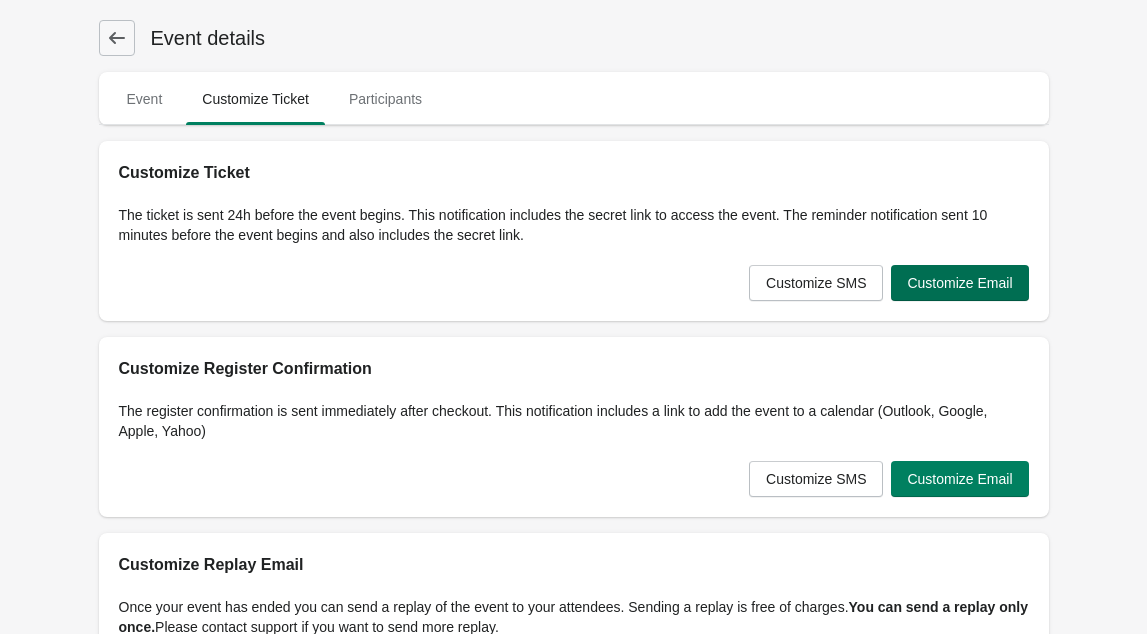 click on "Customize Email" at bounding box center [959, 283] 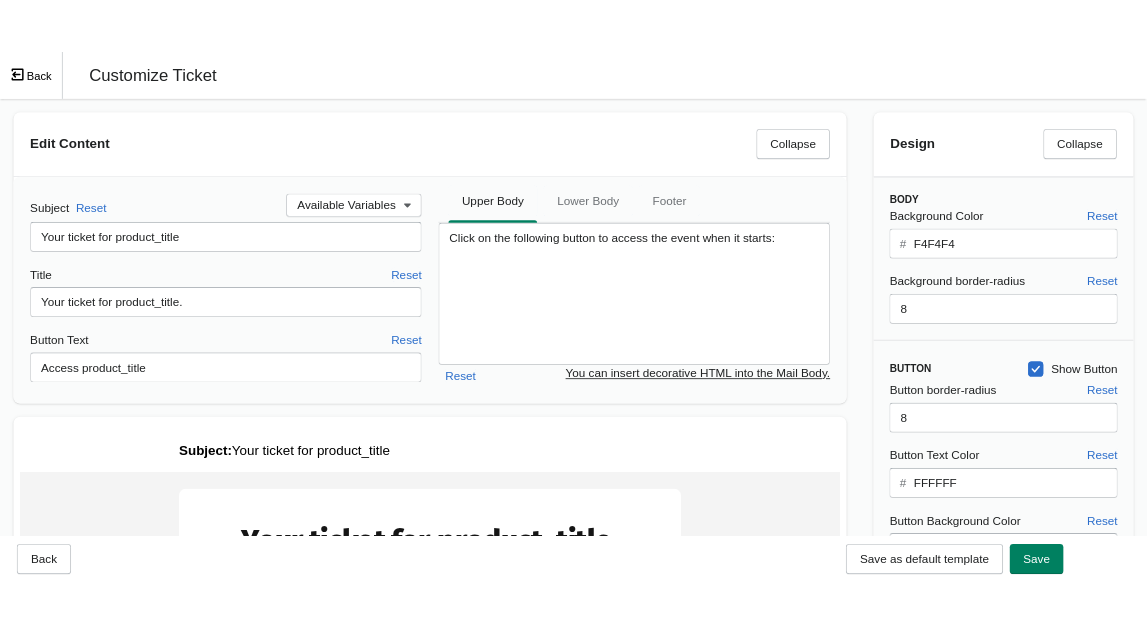 scroll, scrollTop: 0, scrollLeft: 0, axis: both 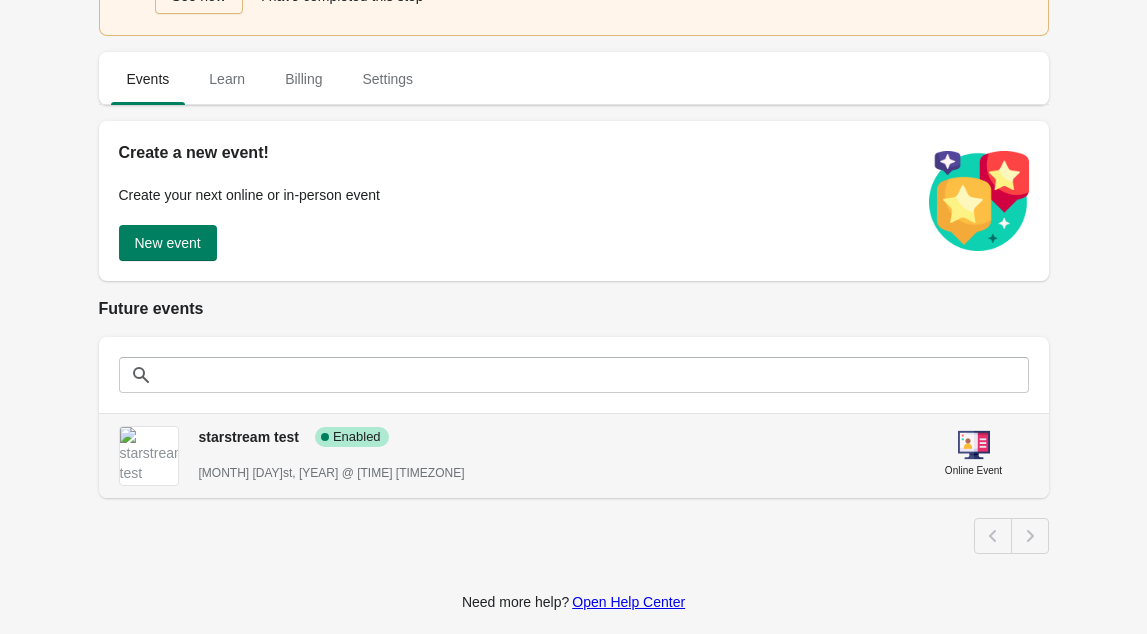 click on "starstream test" at bounding box center [249, 437] 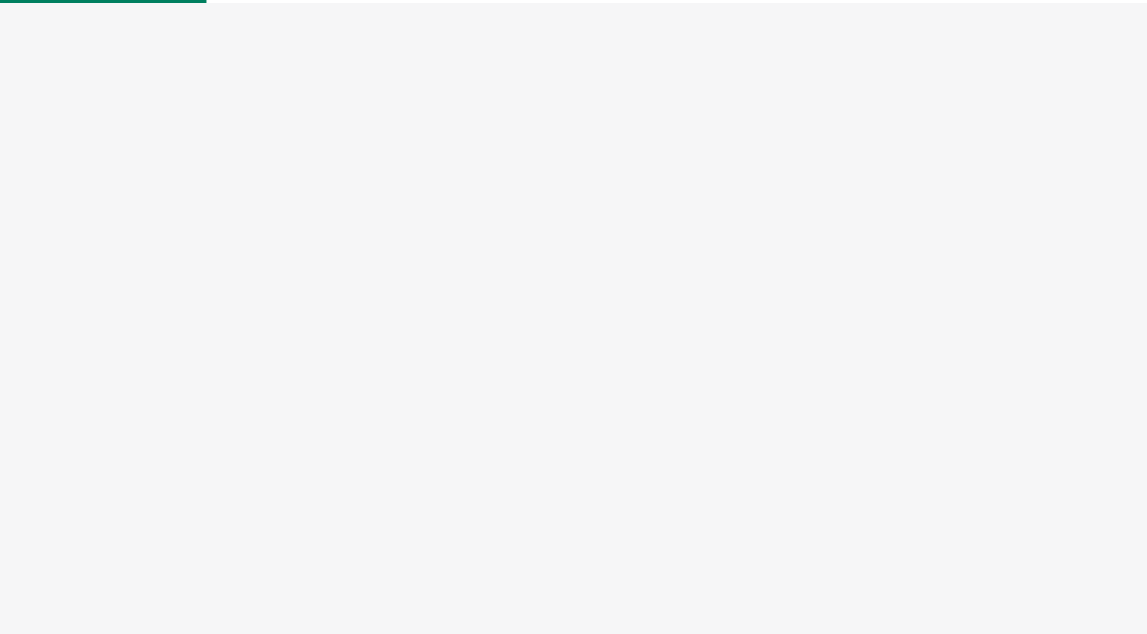 select on "US" 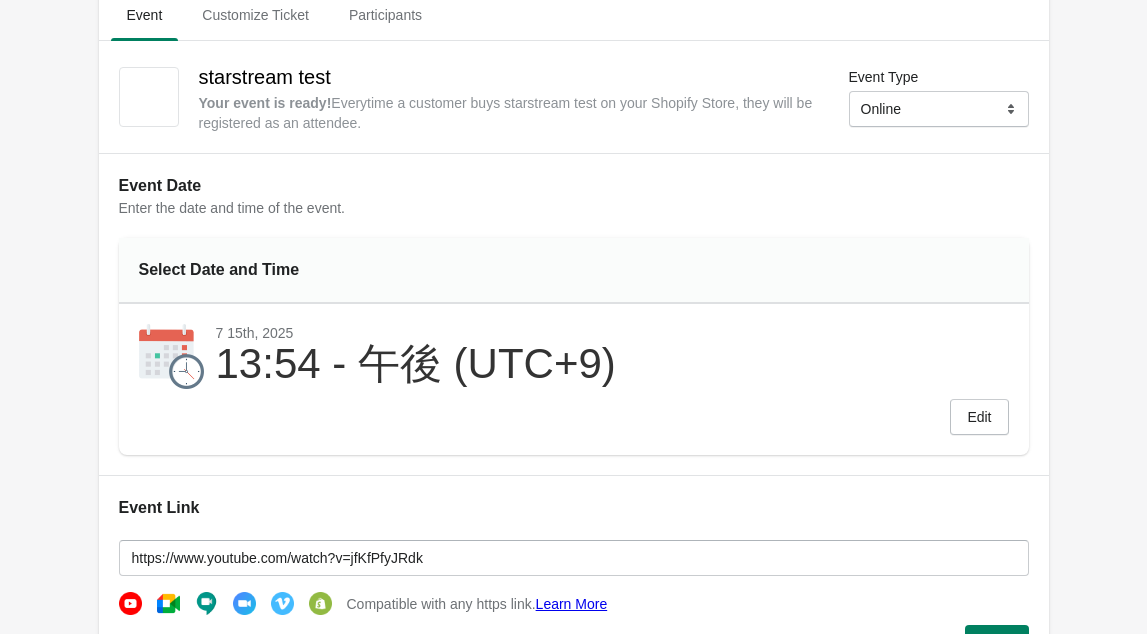 scroll, scrollTop: 0, scrollLeft: 0, axis: both 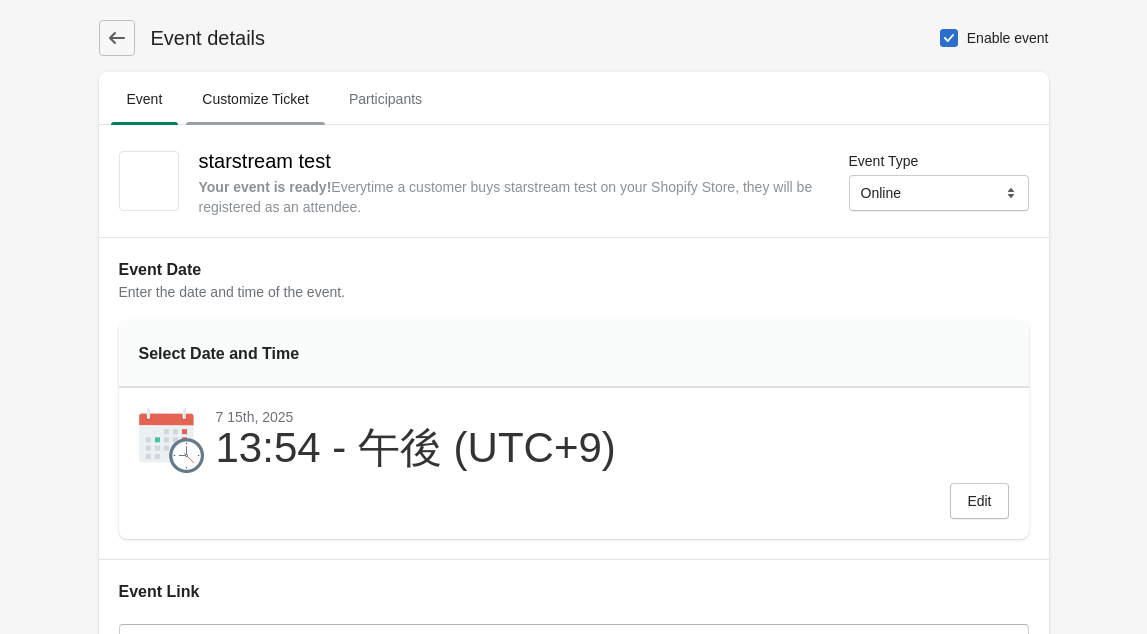 click on "Customize Ticket" at bounding box center (255, 99) 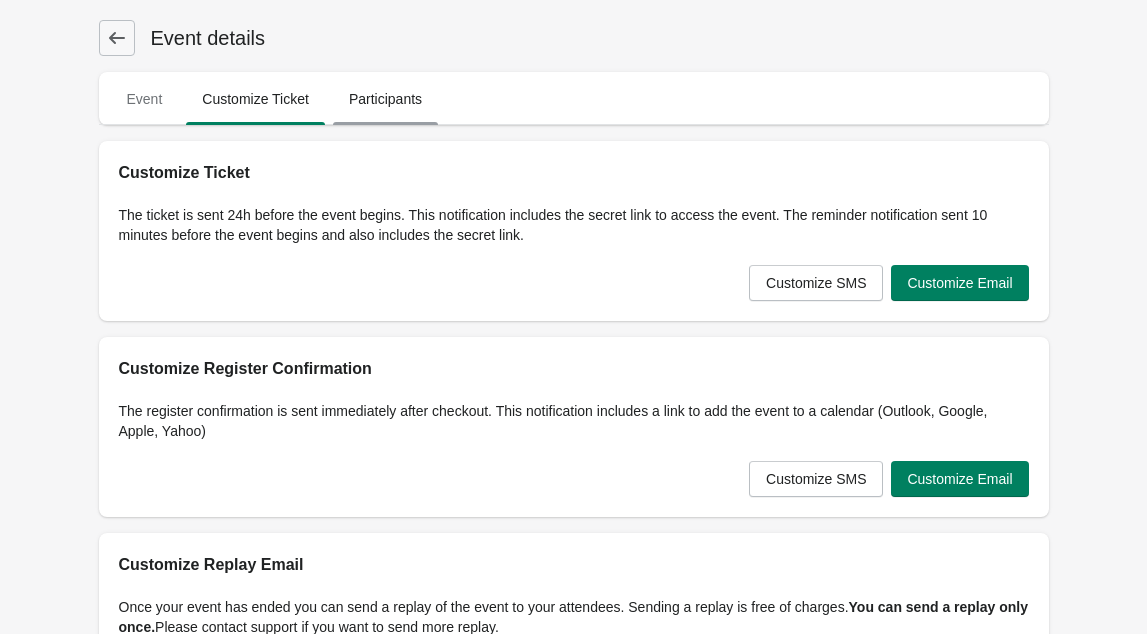 click on "Participants" at bounding box center [385, 99] 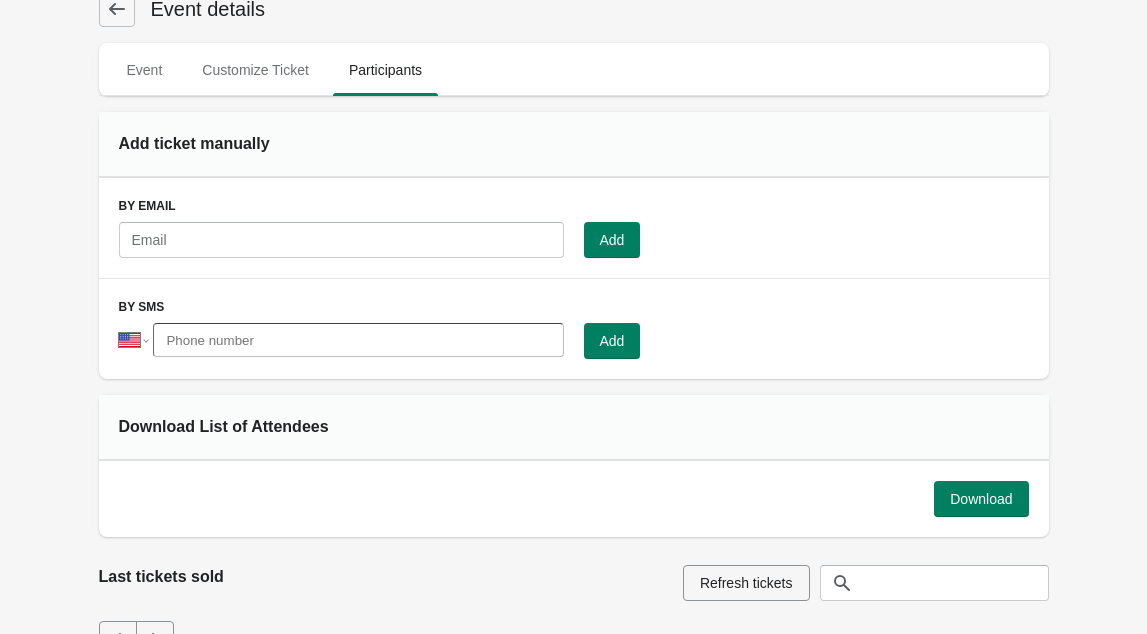 scroll, scrollTop: 0, scrollLeft: 0, axis: both 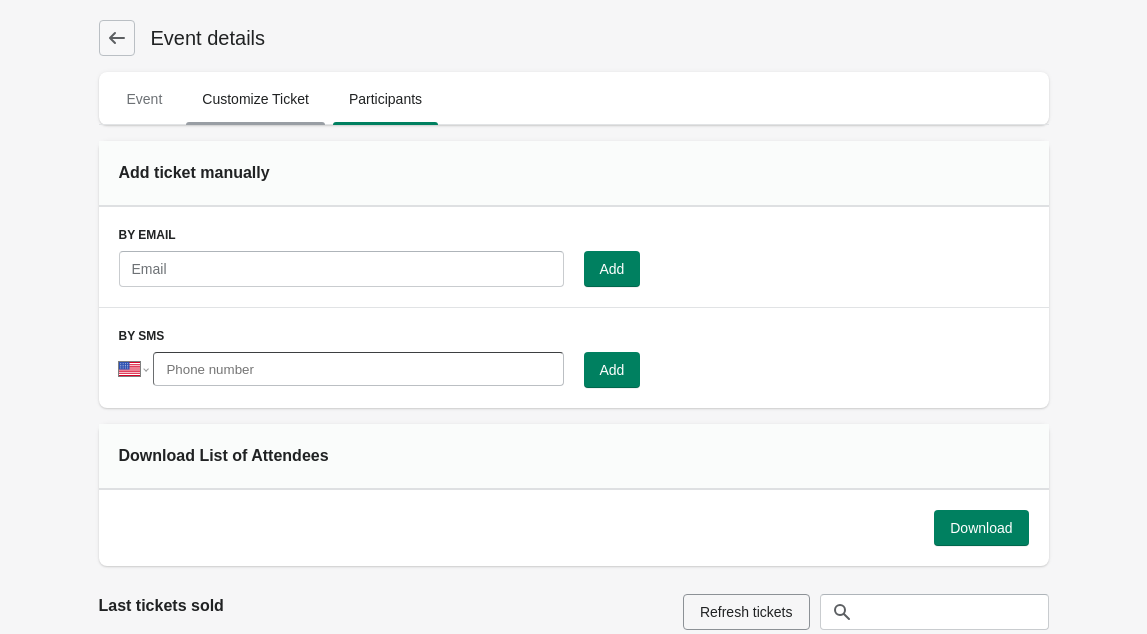click on "Customize Ticket" at bounding box center [255, 99] 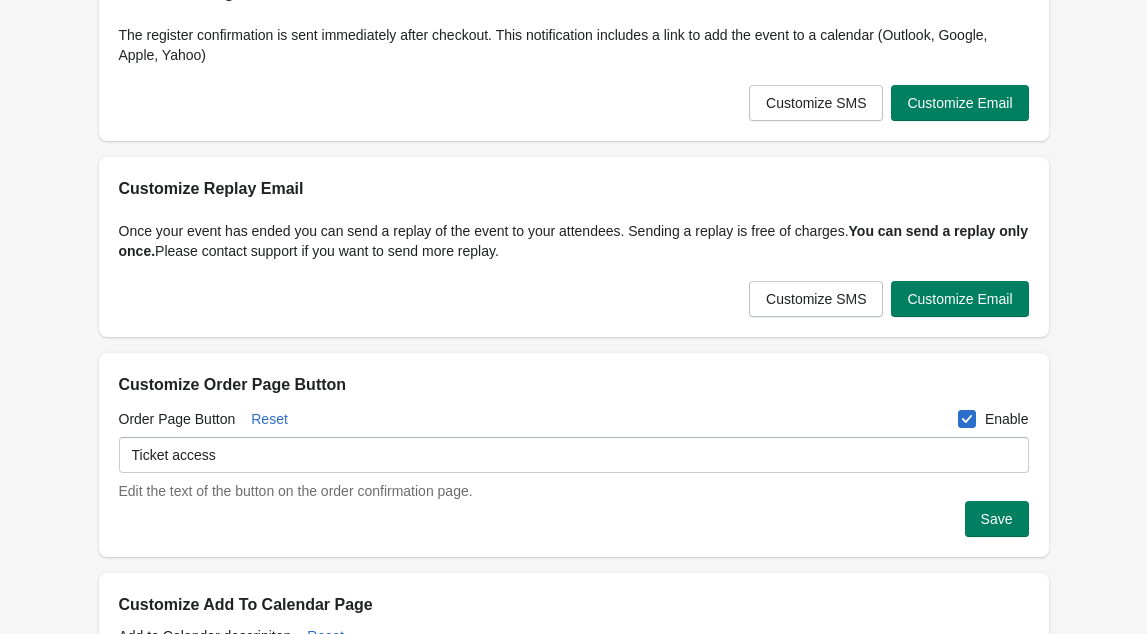 scroll, scrollTop: 440, scrollLeft: 0, axis: vertical 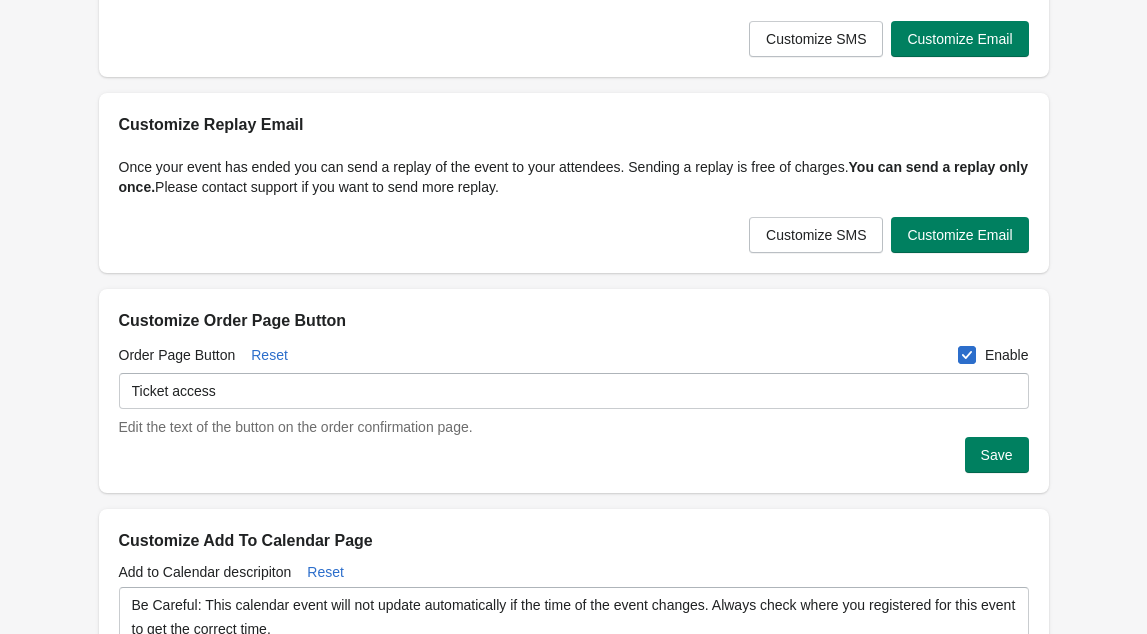 click on "The register confirmation is sent immediately after checkout. This notification includes a link to add the event to a calendar (Outlook, Google, Apple, Yahoo) Customize SMS Customize Email" at bounding box center [574, 9] 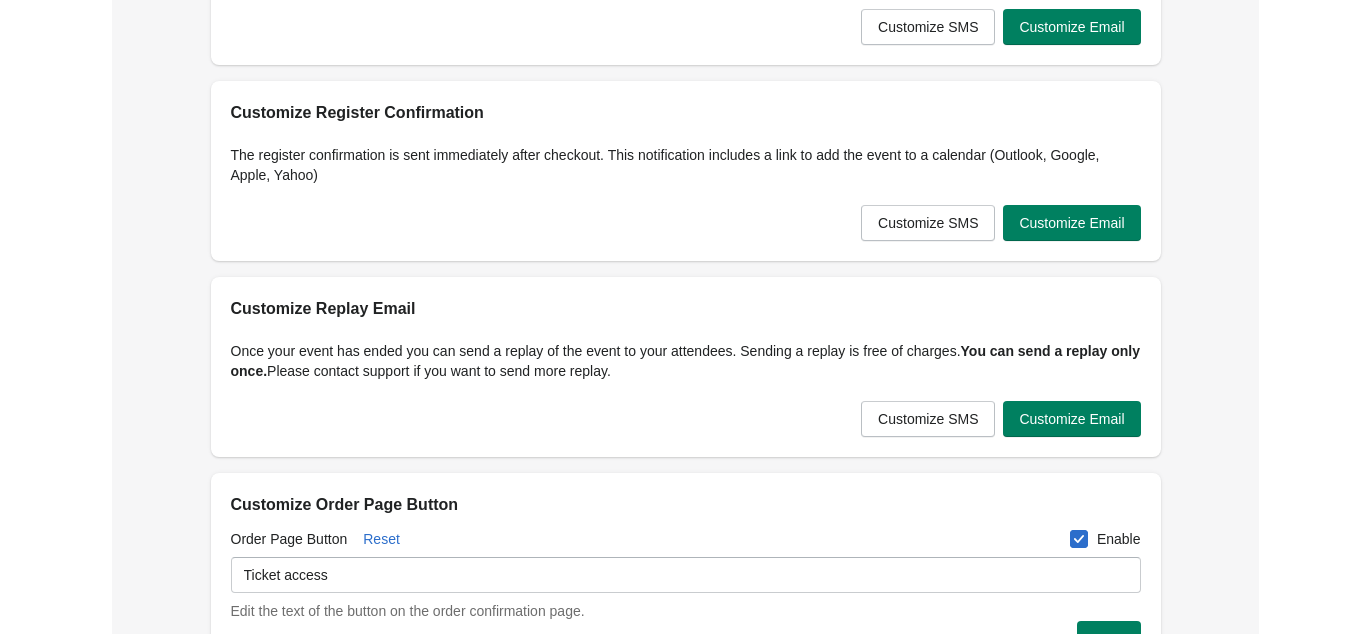 scroll, scrollTop: 0, scrollLeft: 0, axis: both 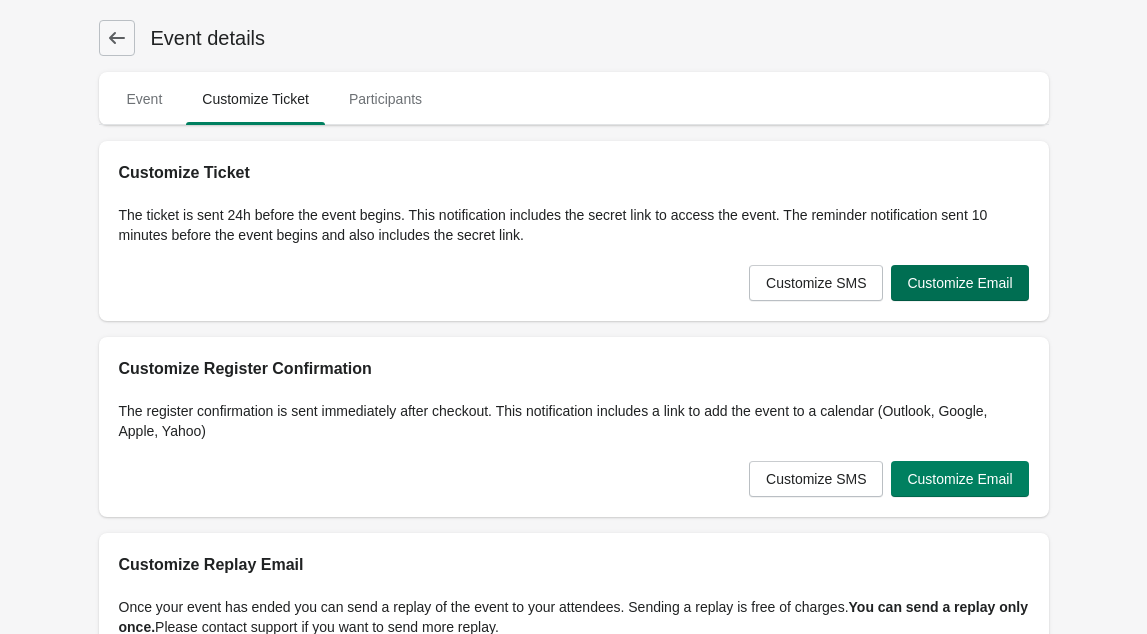 click on "Customize Email" at bounding box center (959, 283) 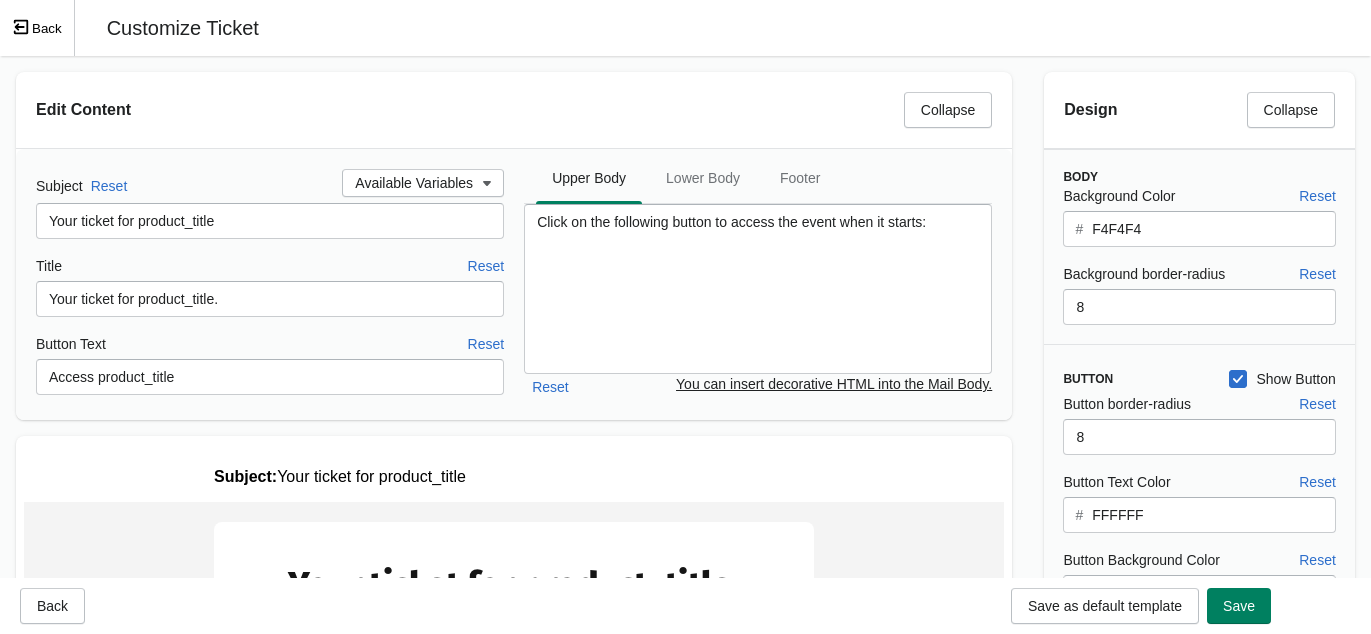 scroll, scrollTop: 0, scrollLeft: 0, axis: both 